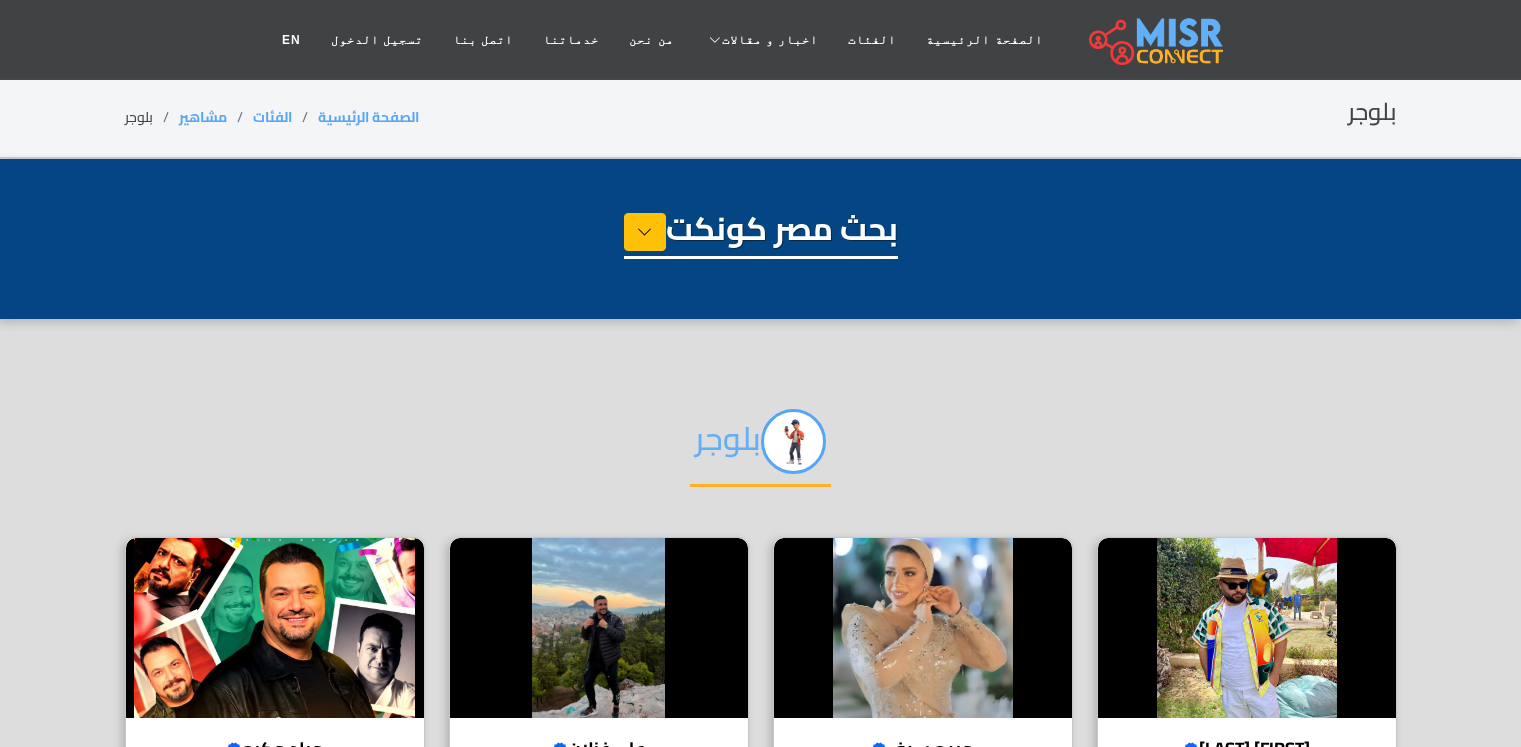 select on "**********" 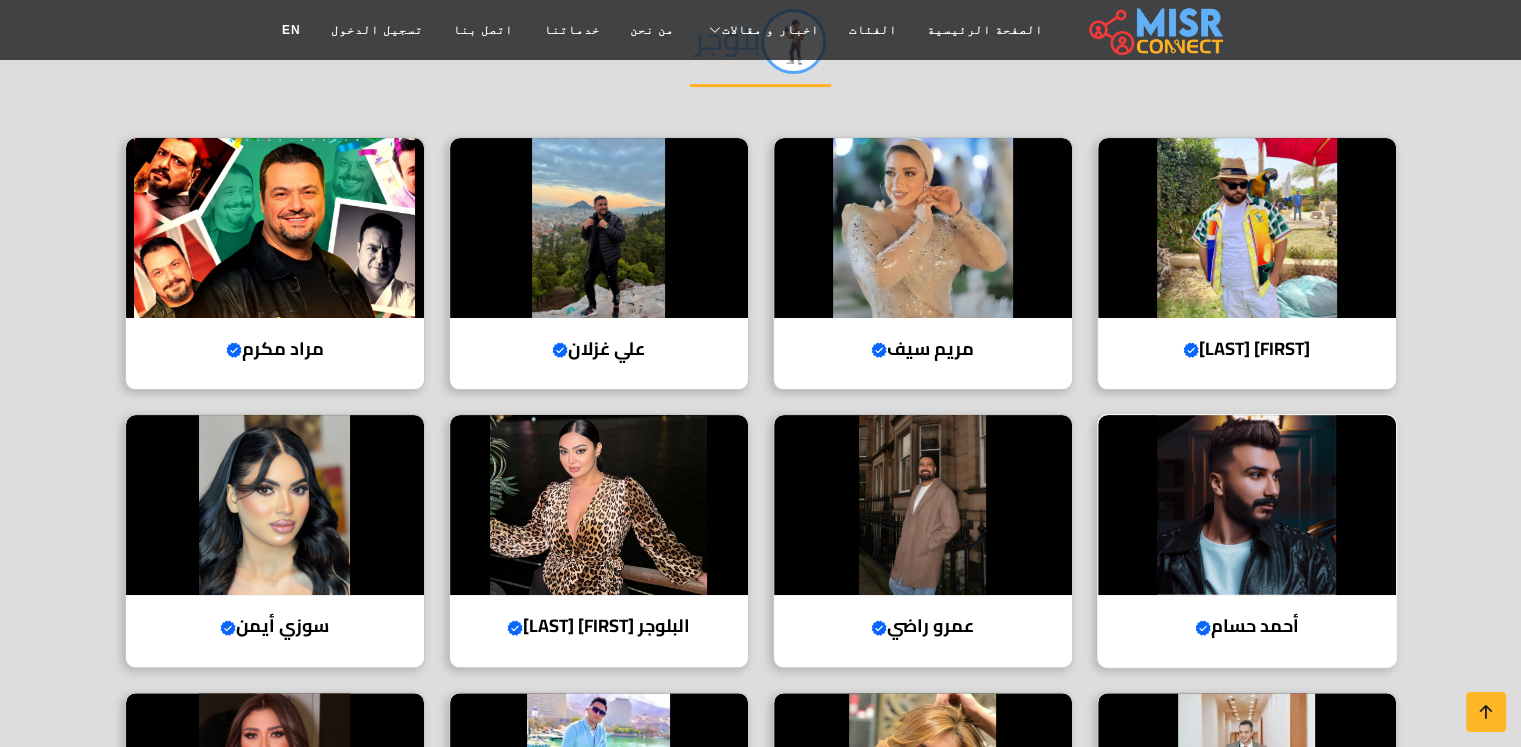 scroll, scrollTop: 500, scrollLeft: 0, axis: vertical 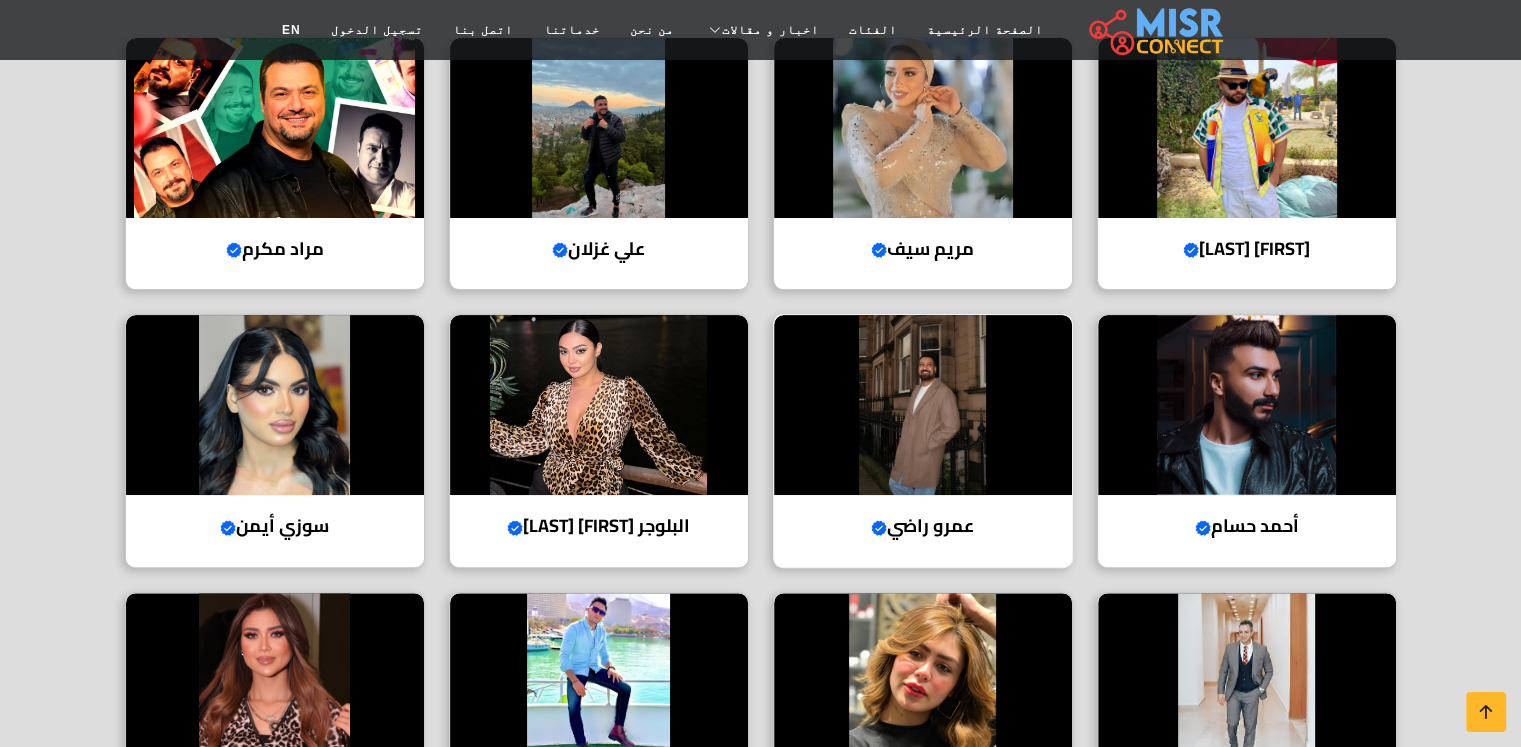 click at bounding box center (923, 405) 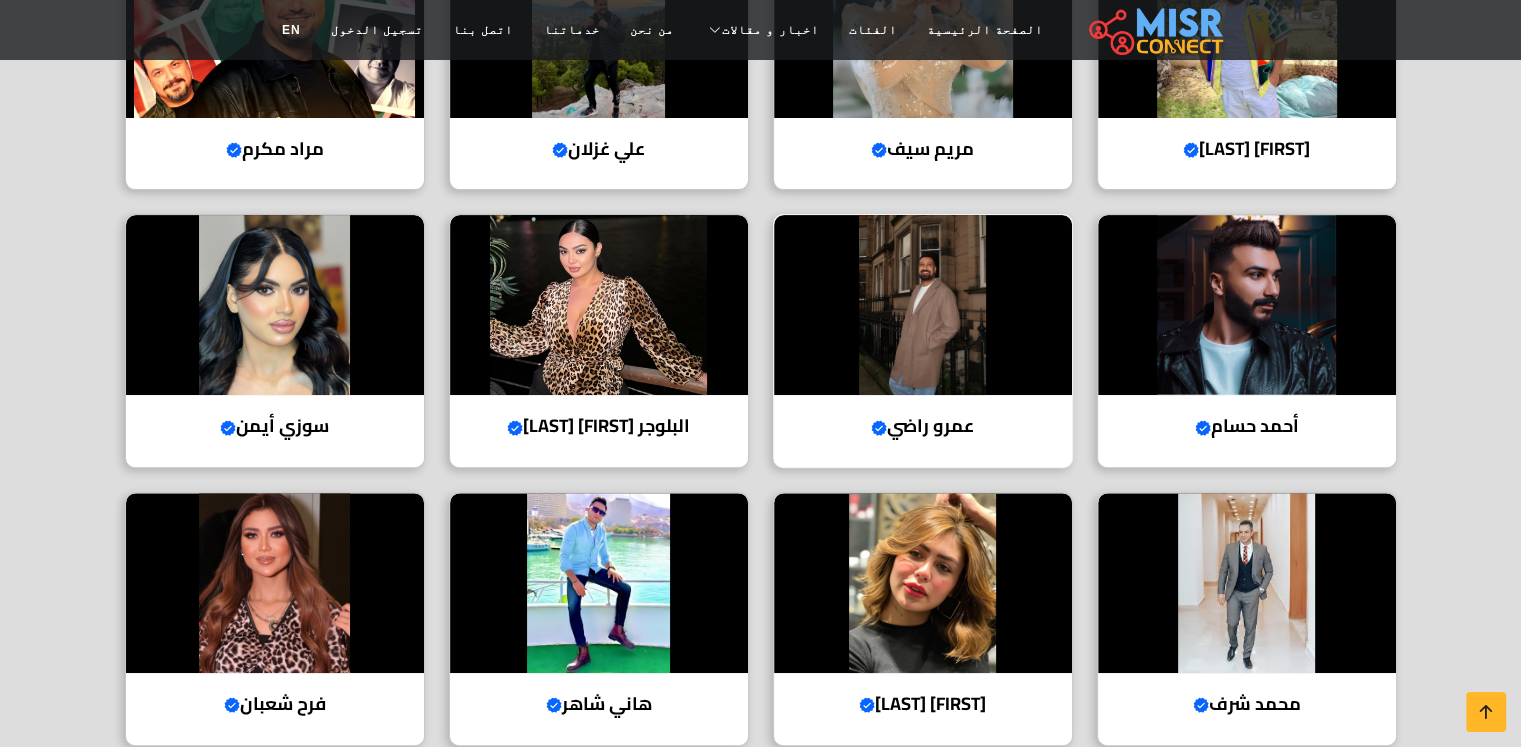 scroll, scrollTop: 500, scrollLeft: 0, axis: vertical 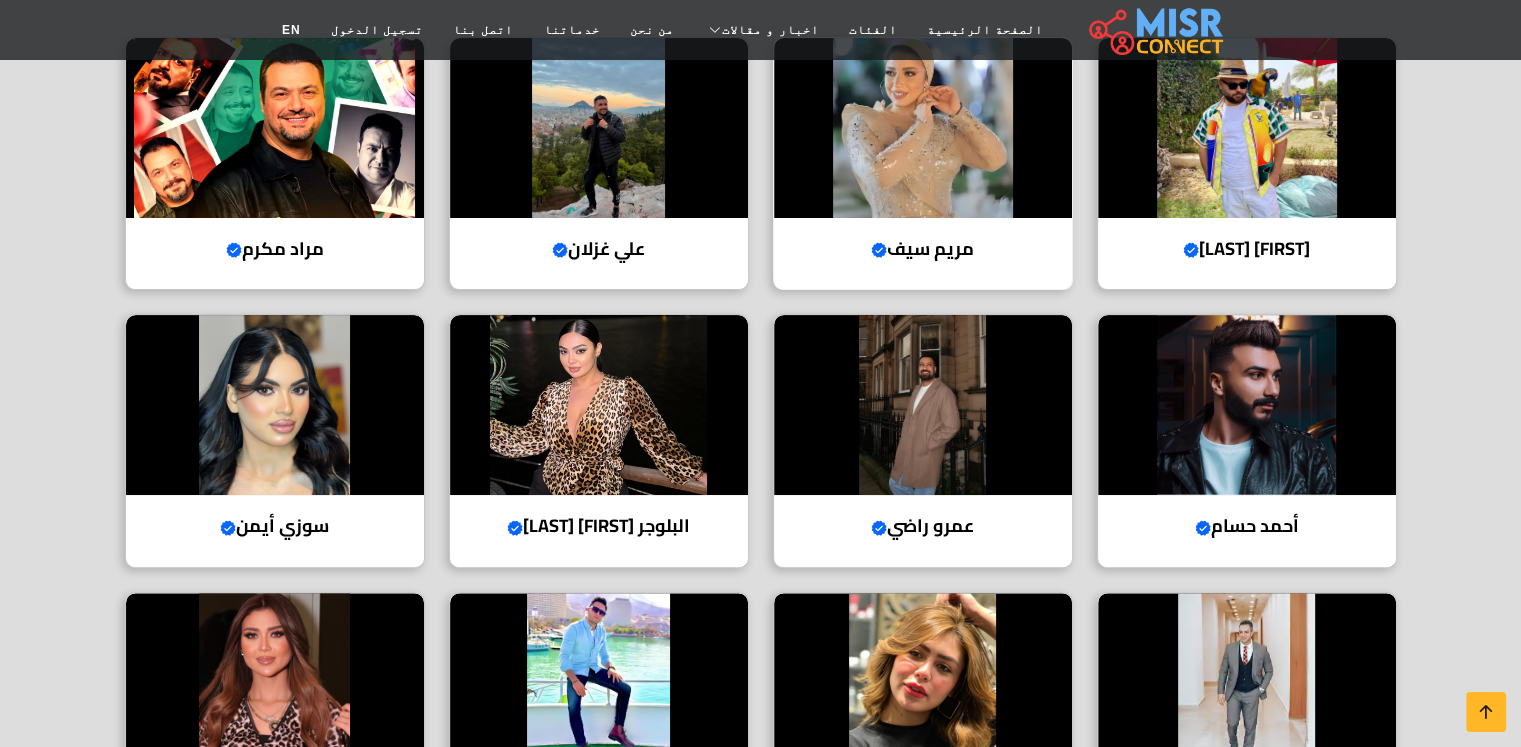 click at bounding box center (923, 128) 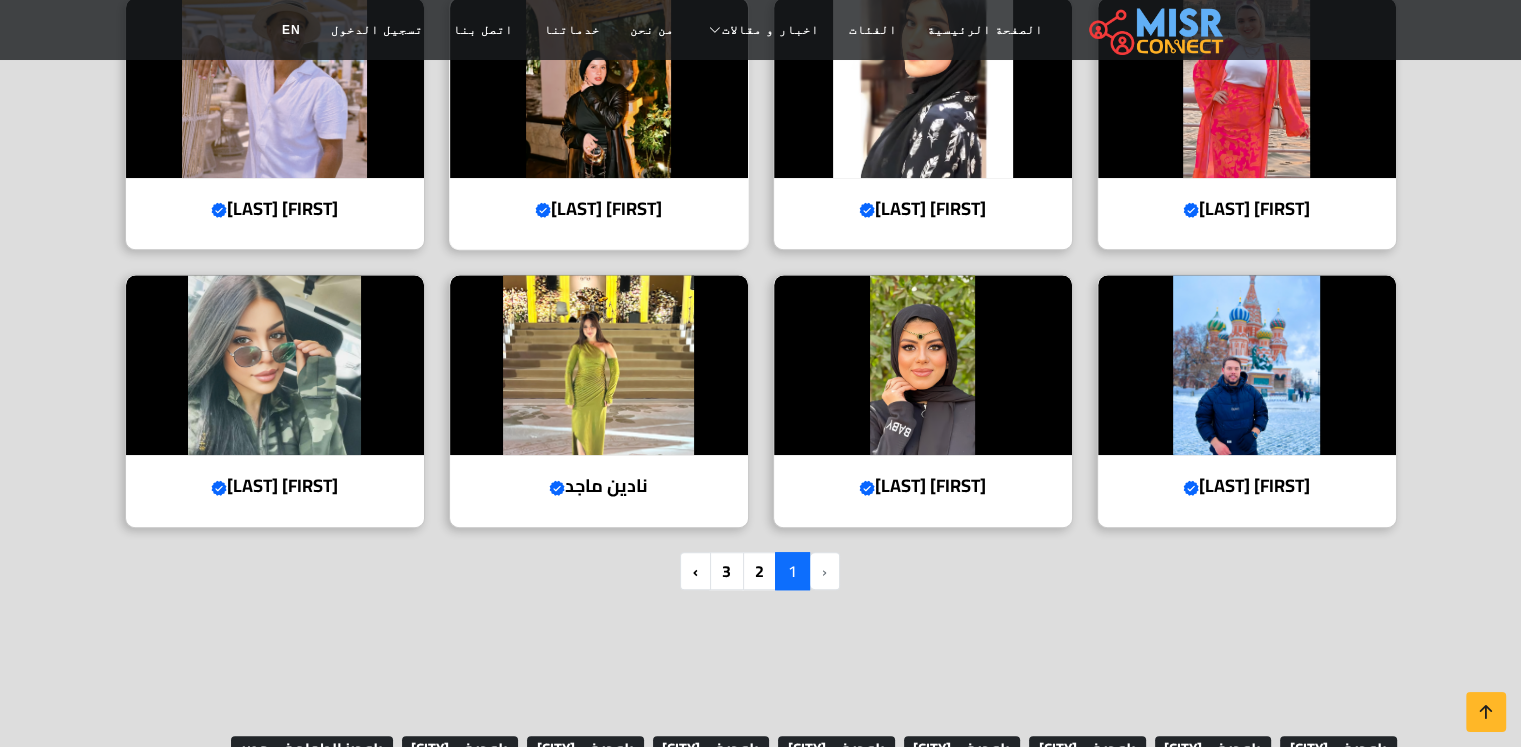 scroll, scrollTop: 1400, scrollLeft: 0, axis: vertical 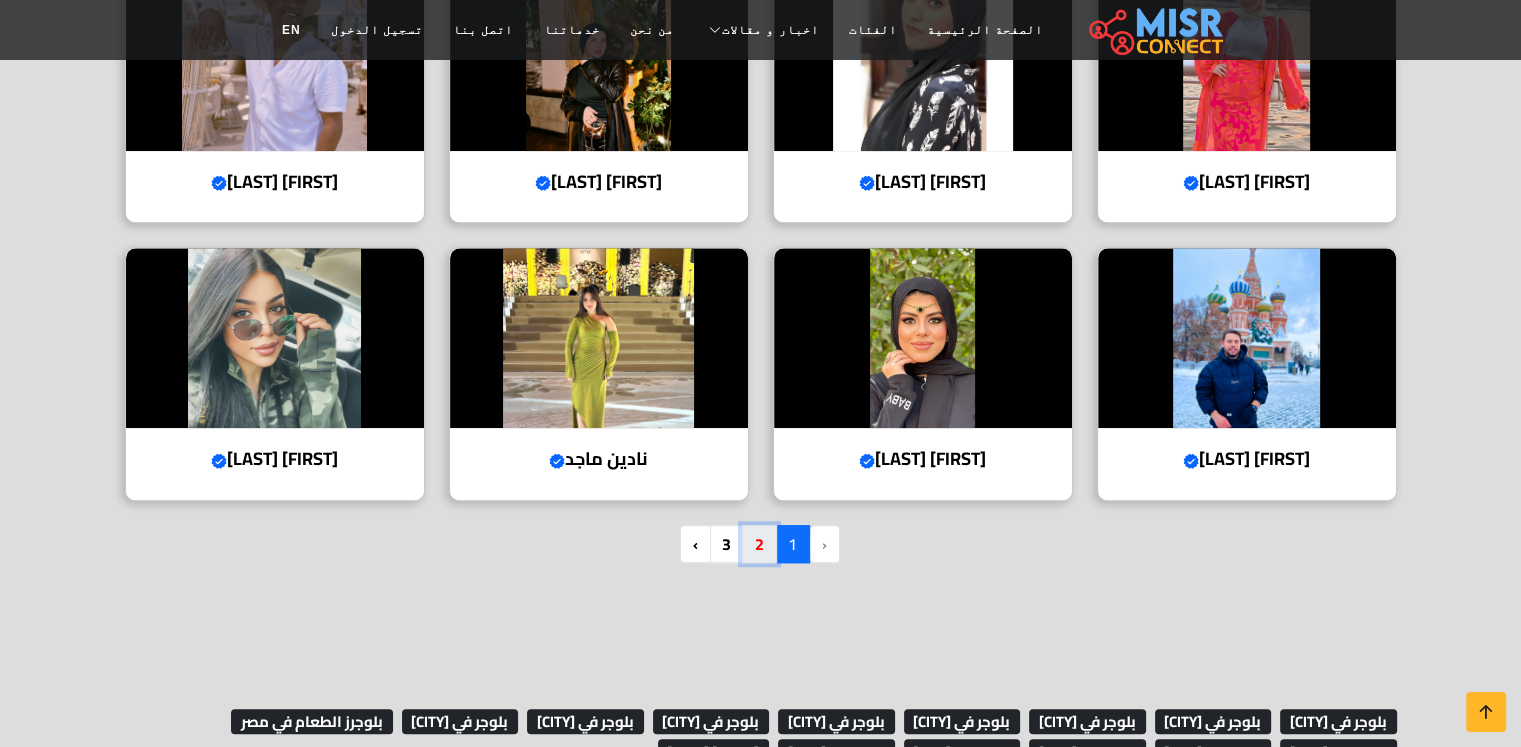 click on "2" at bounding box center [759, 544] 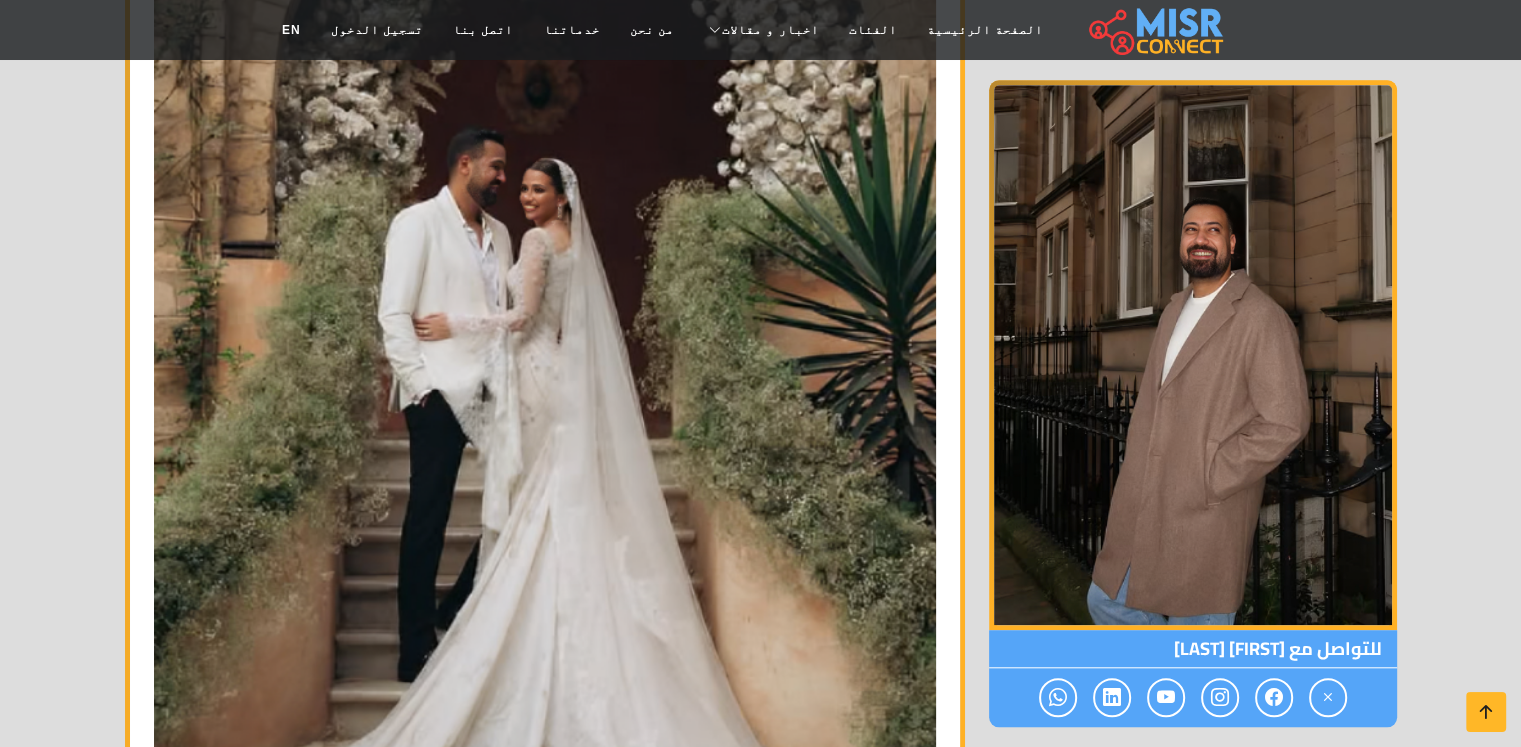 scroll, scrollTop: 1900, scrollLeft: 0, axis: vertical 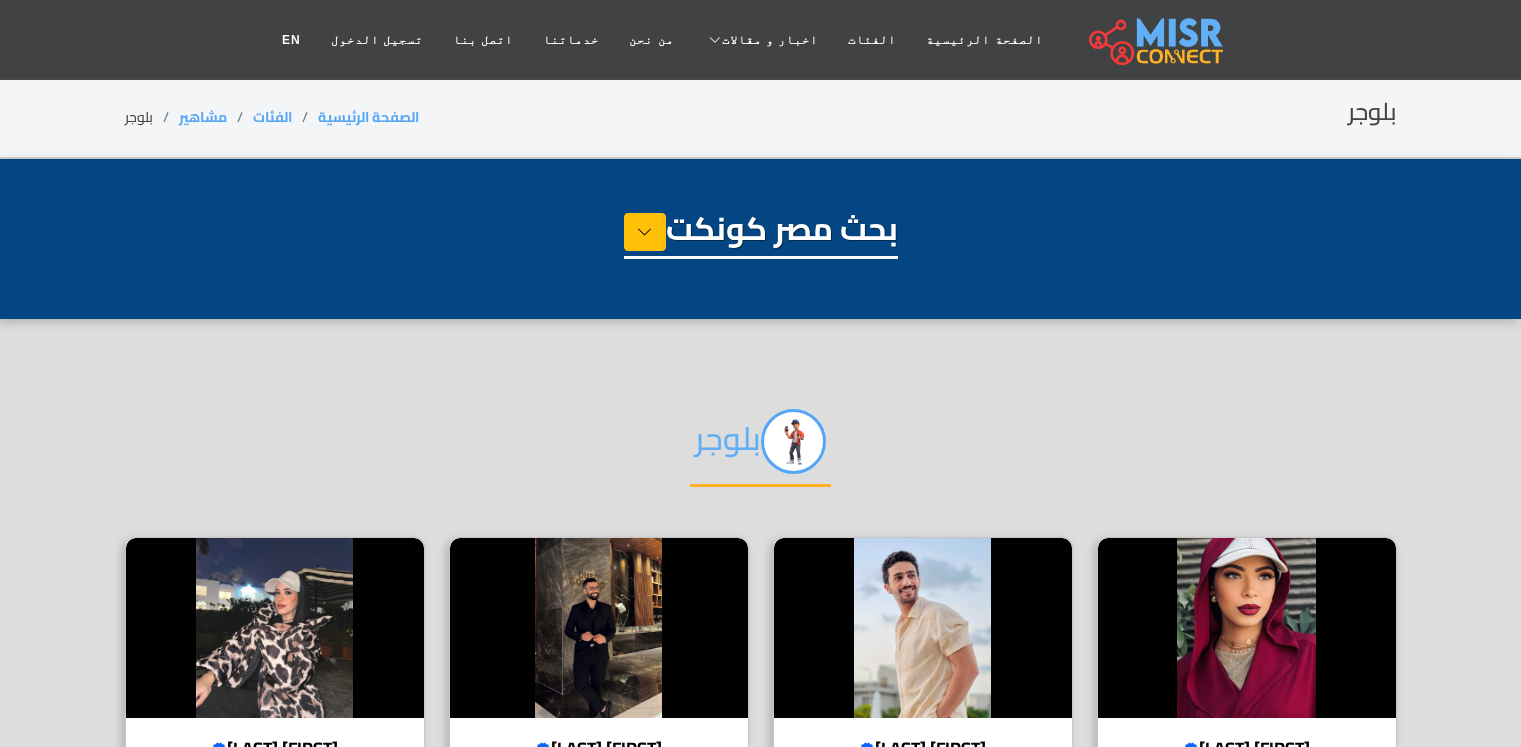 select on "**********" 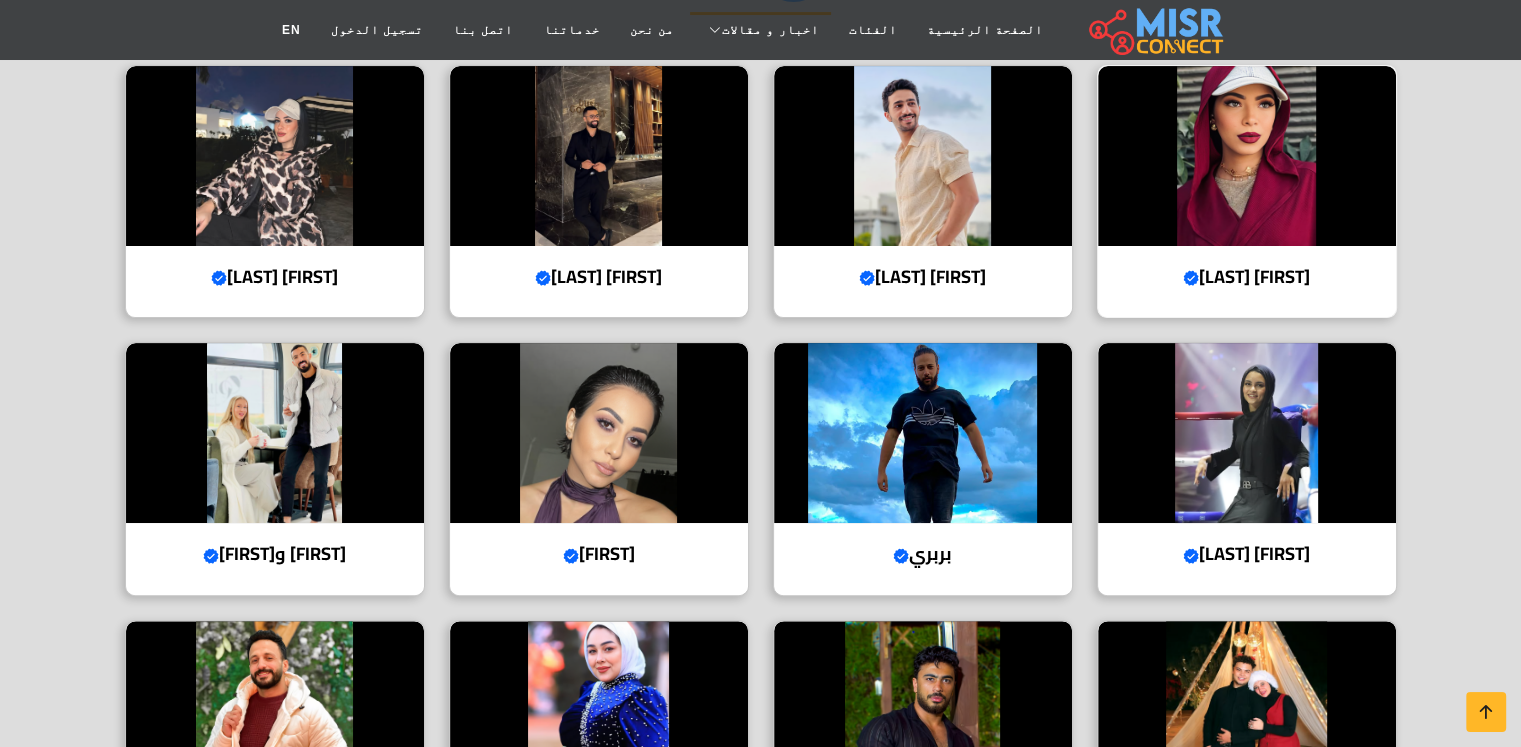 scroll, scrollTop: 500, scrollLeft: 0, axis: vertical 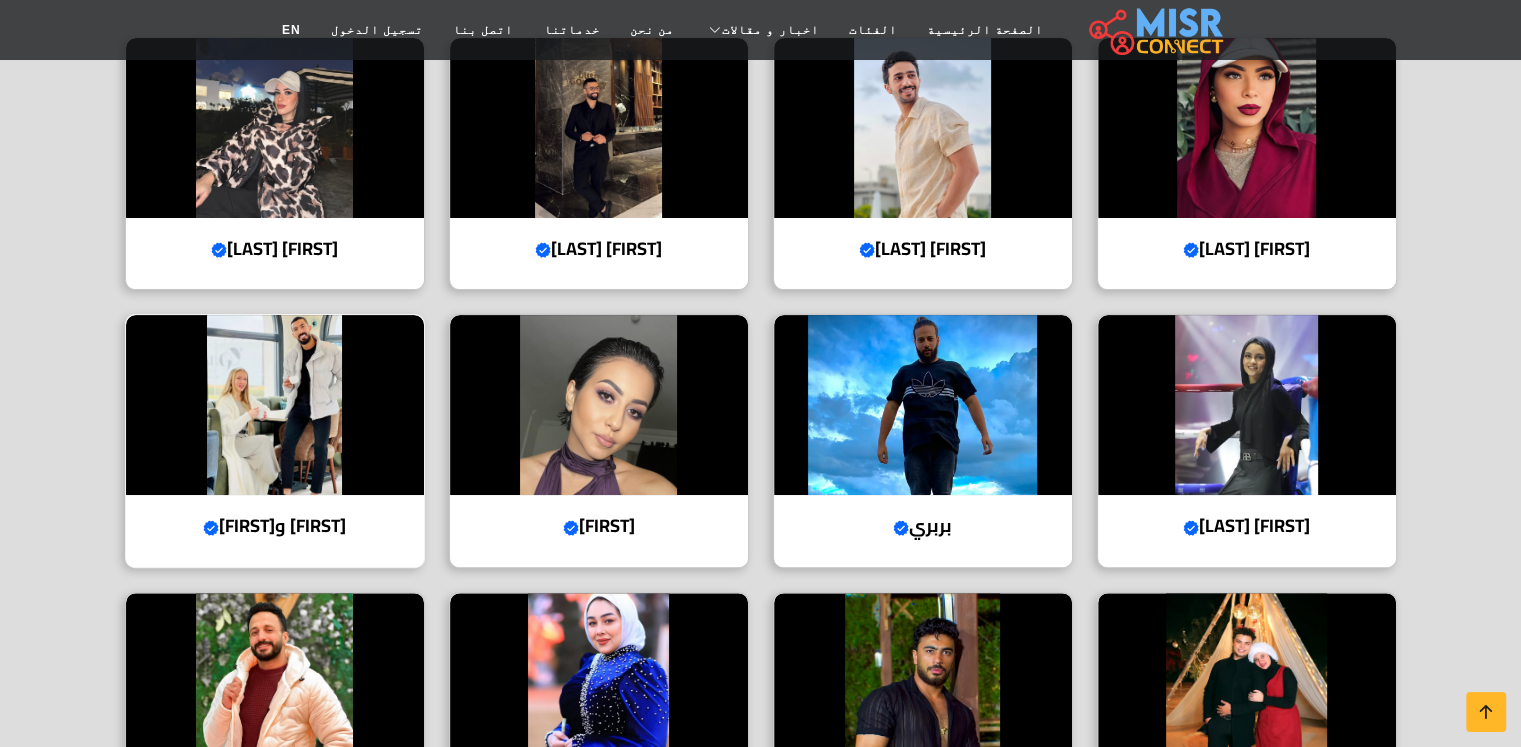 click at bounding box center [275, 405] 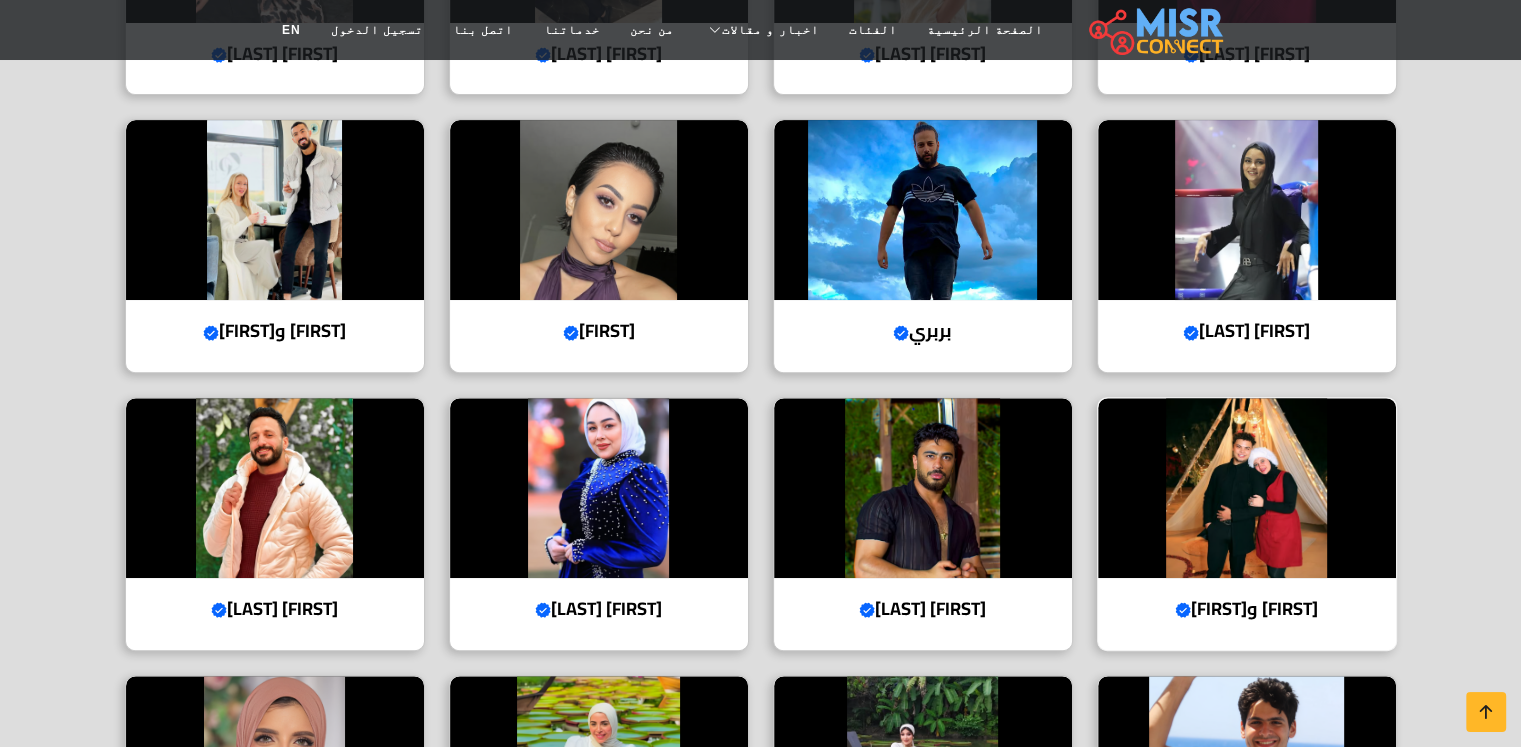 scroll, scrollTop: 700, scrollLeft: 0, axis: vertical 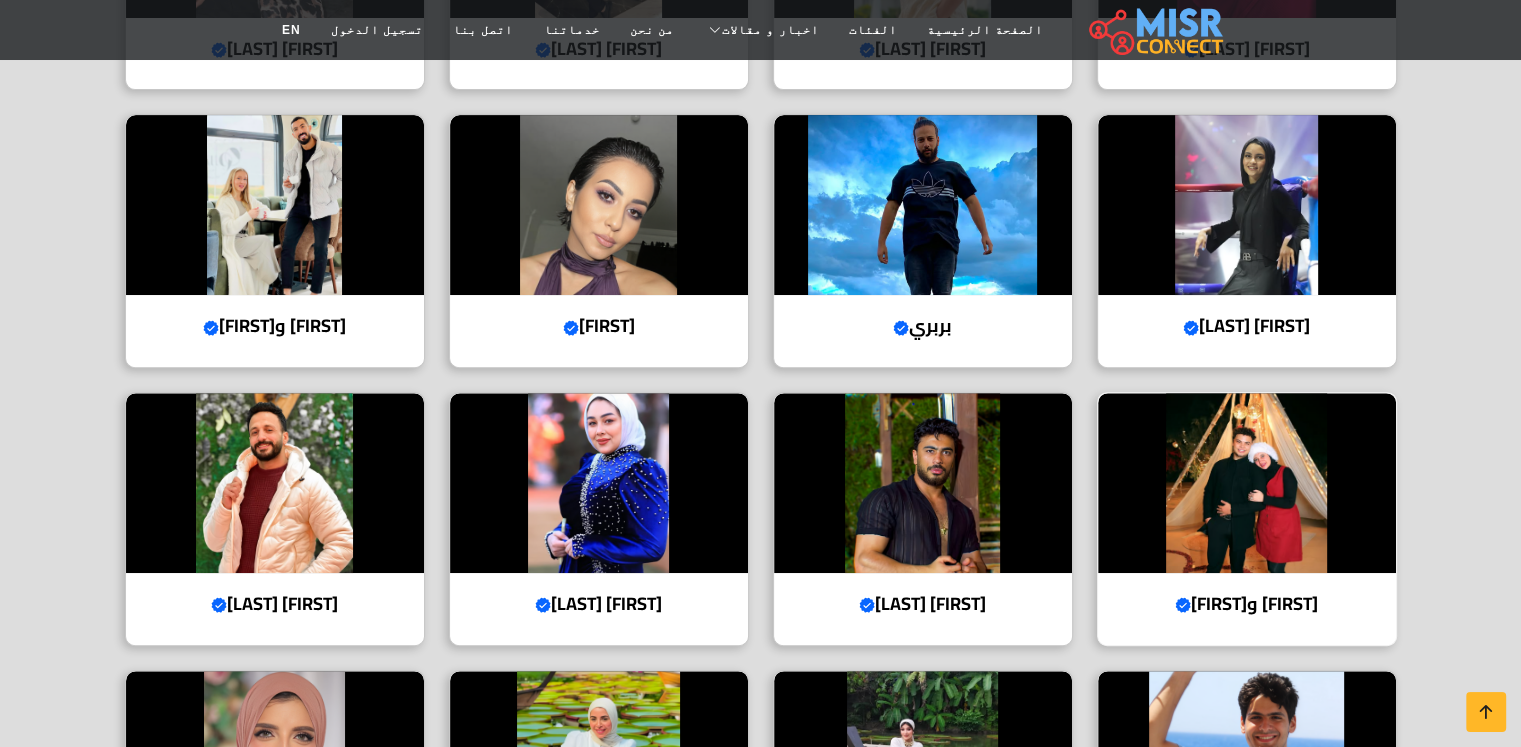 click at bounding box center [1247, 483] 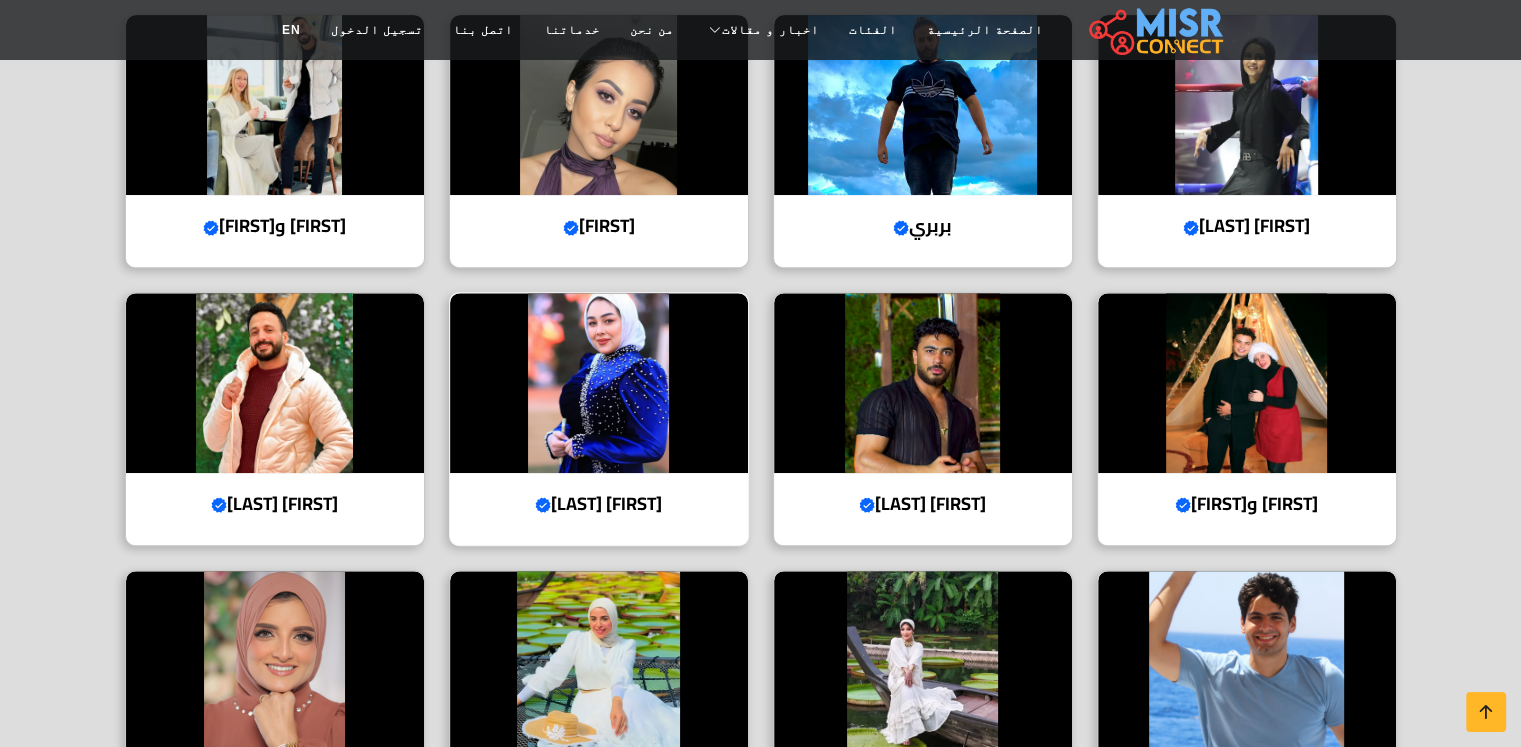 click at bounding box center [599, 383] 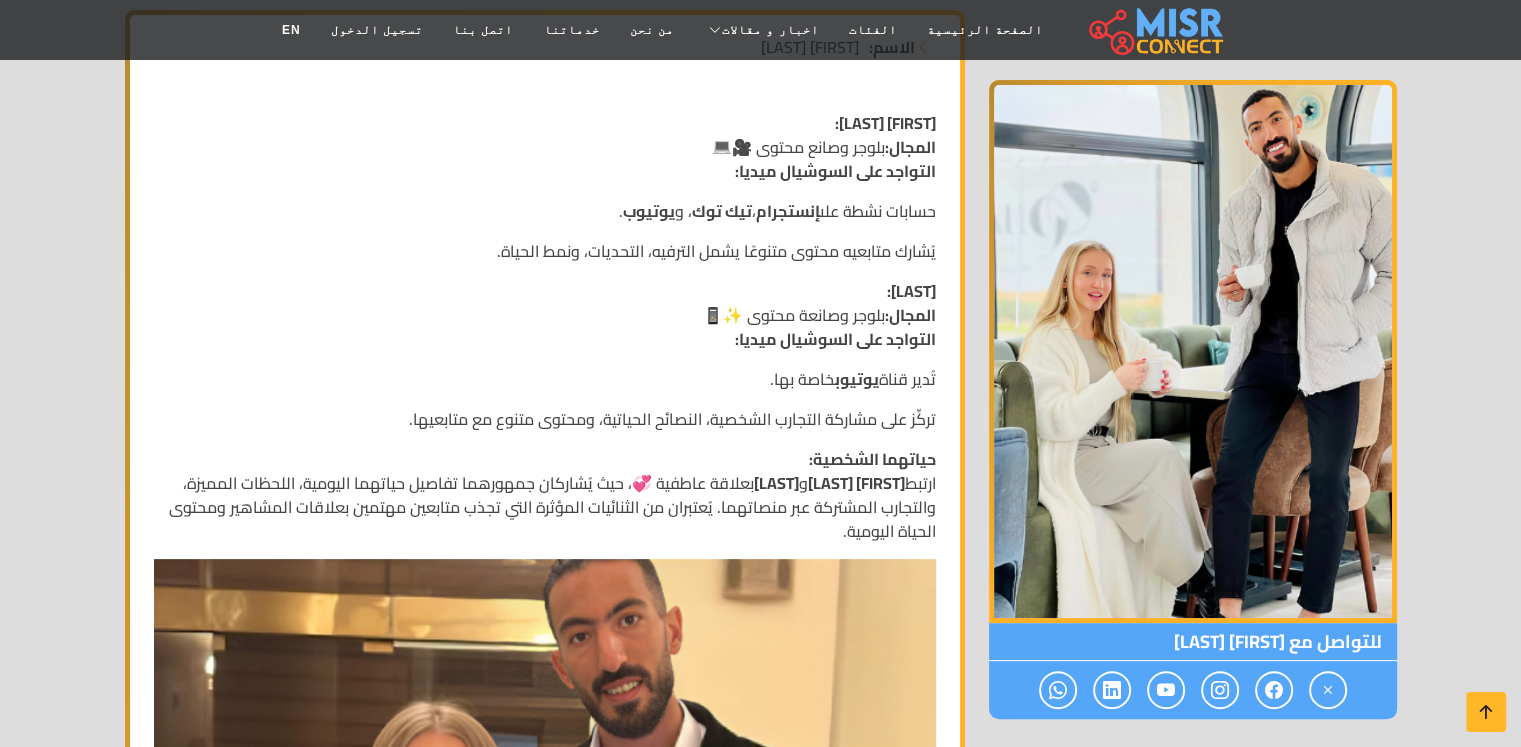 scroll, scrollTop: 400, scrollLeft: 0, axis: vertical 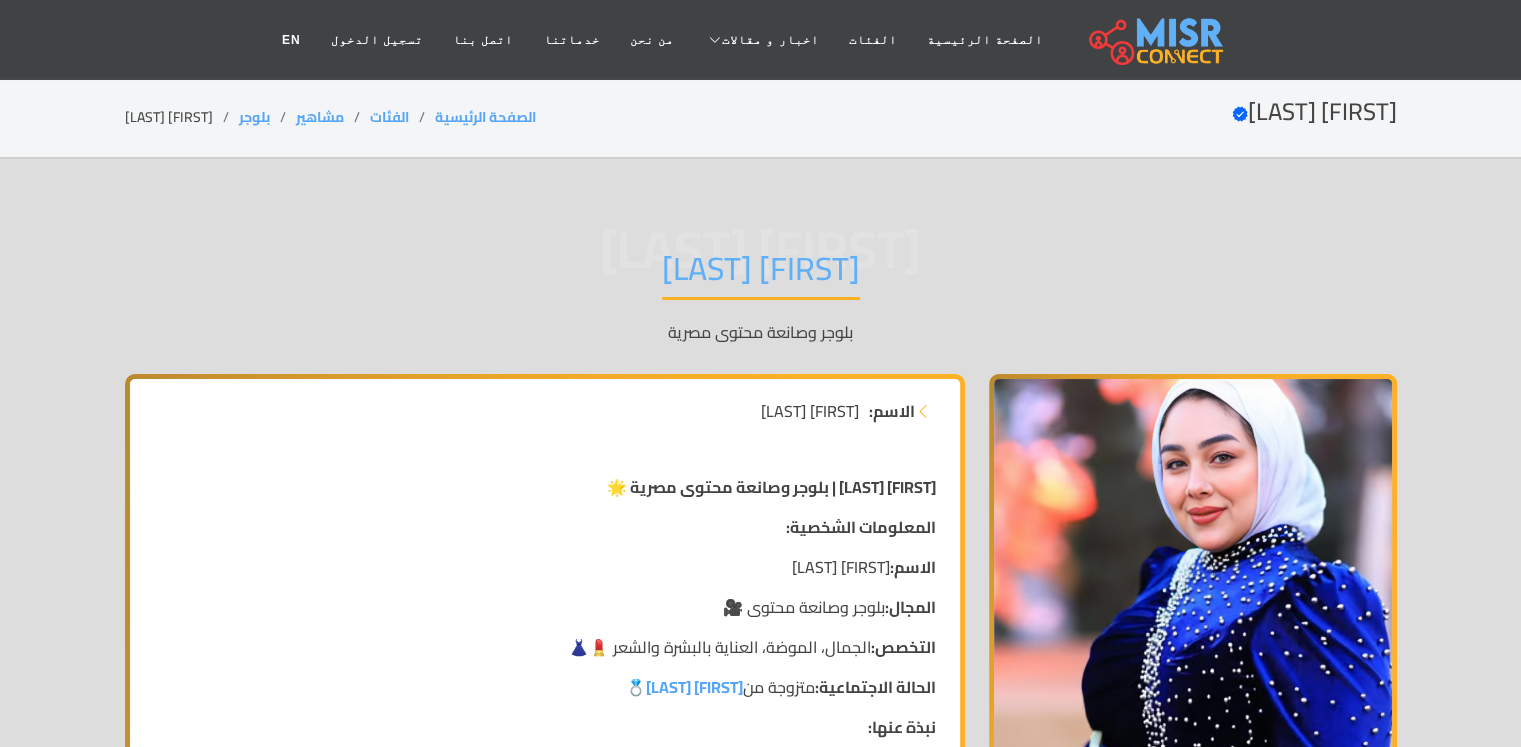 drag, startPoint x: 909, startPoint y: 407, endPoint x: 577, endPoint y: 726, distance: 460.41827 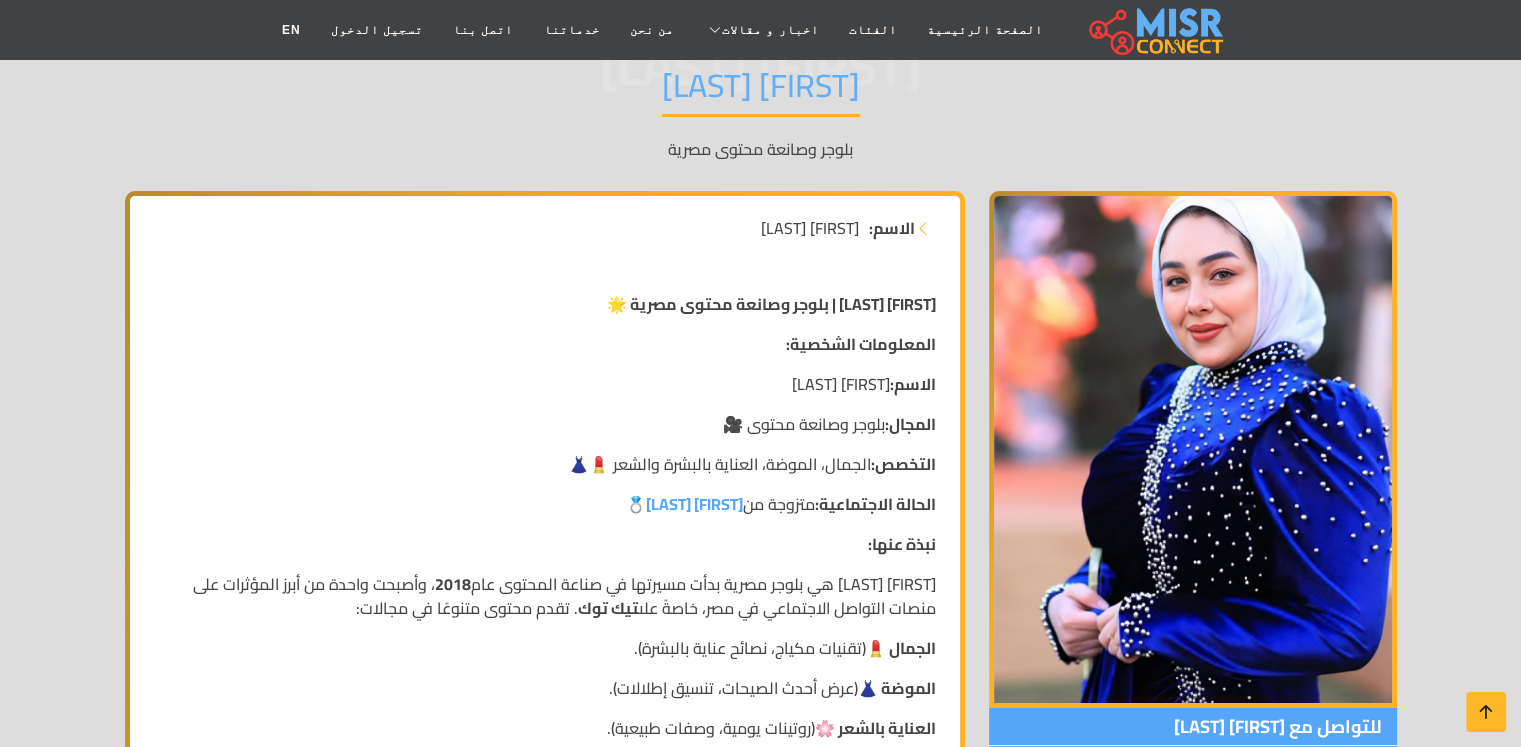 scroll, scrollTop: 400, scrollLeft: 0, axis: vertical 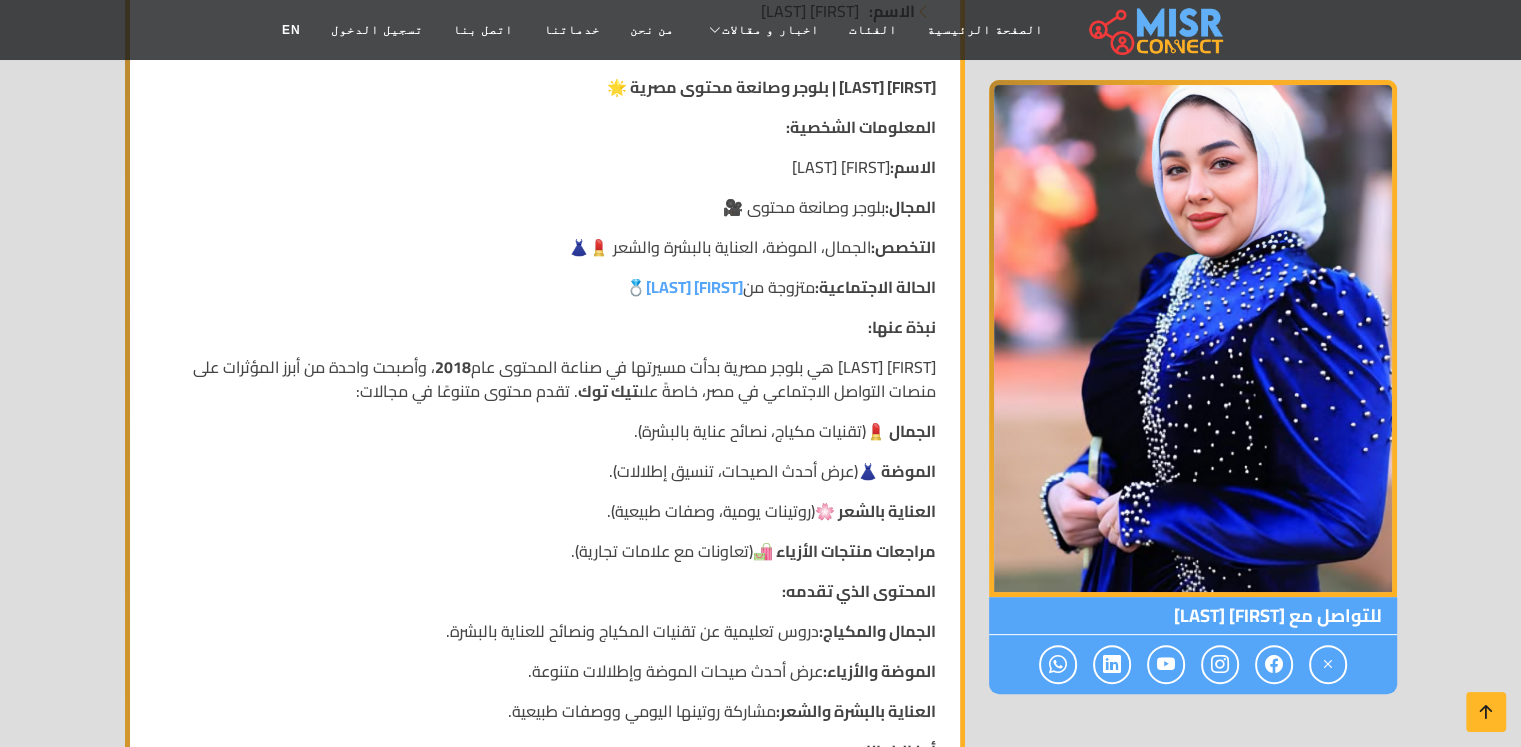 click at bounding box center [1193, 338] 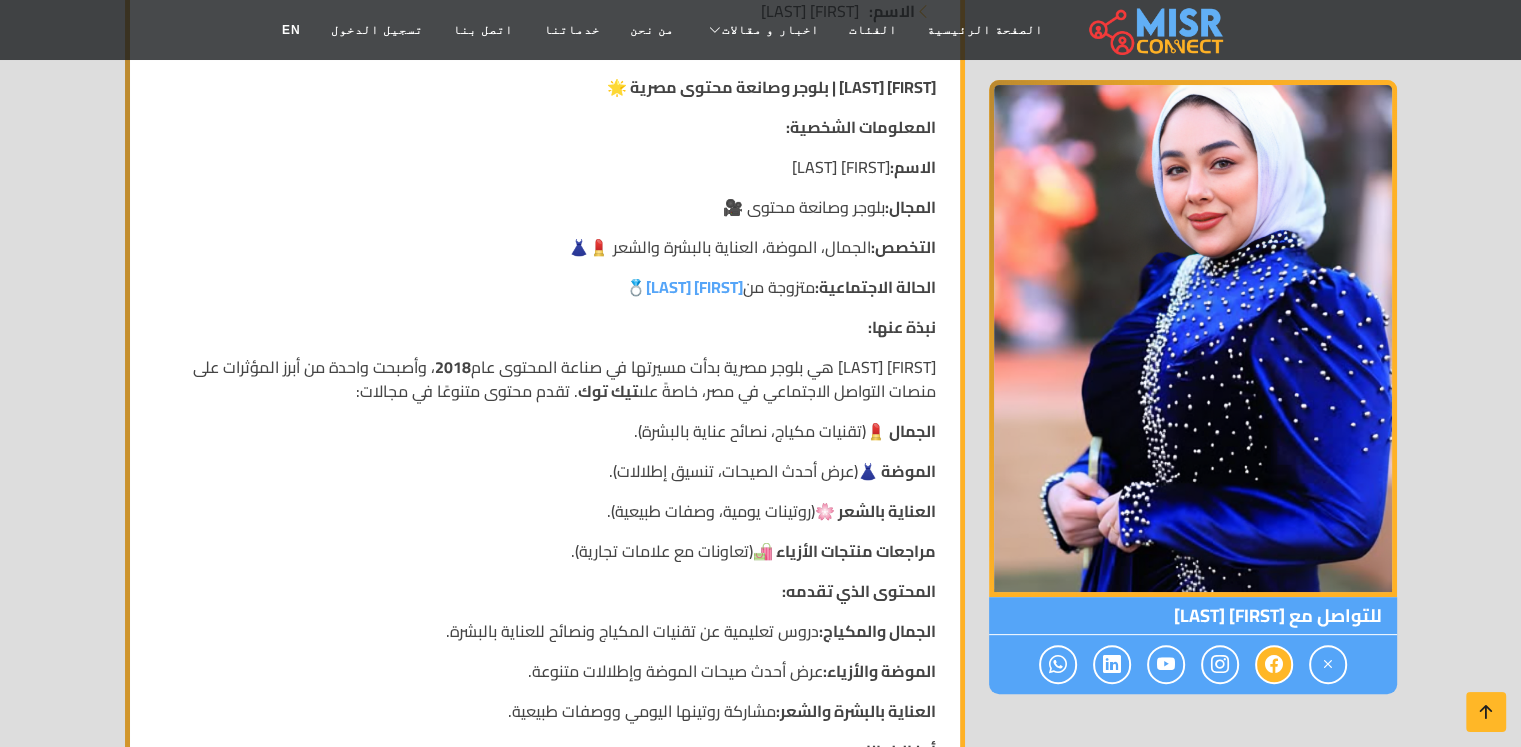 click at bounding box center [1274, 664] 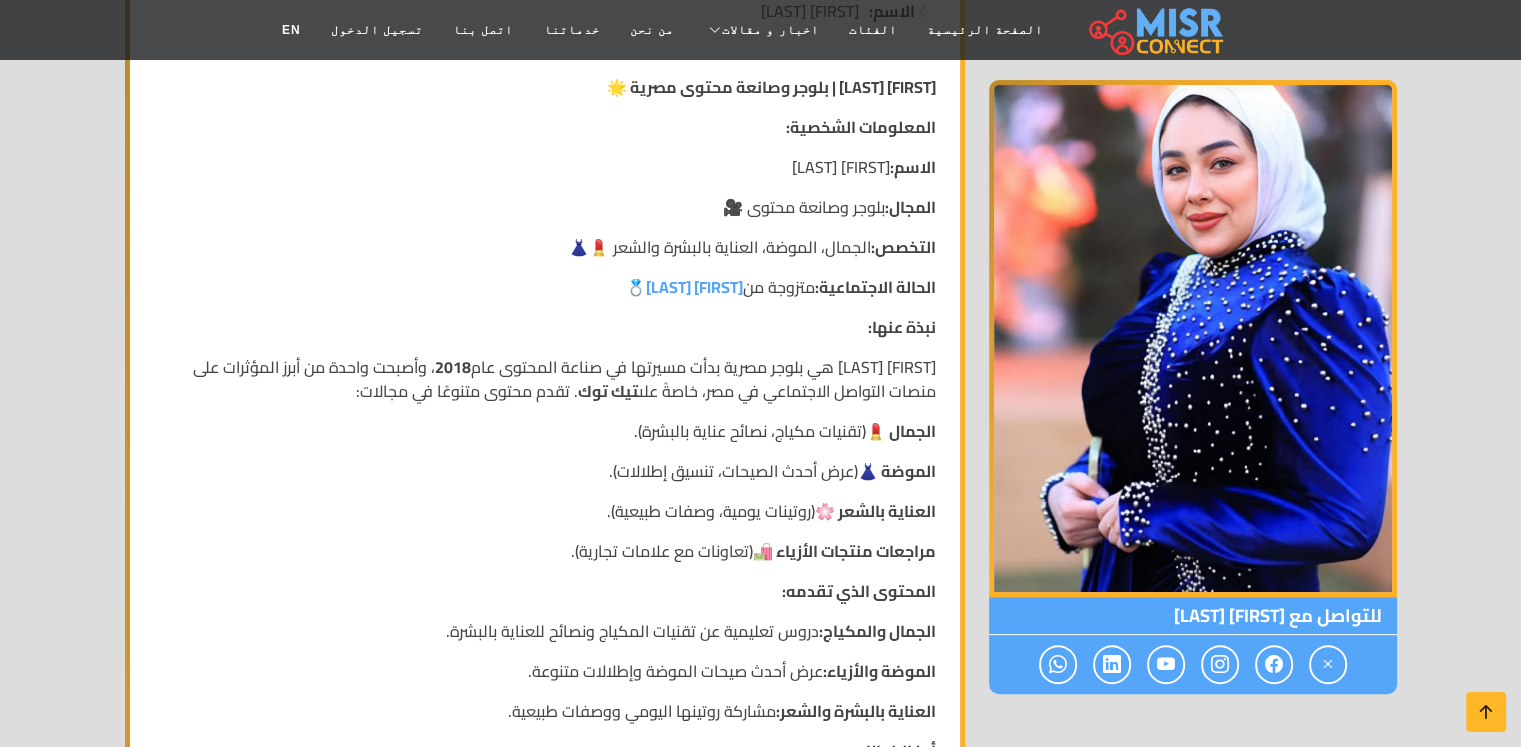 click on "للتواصل مع شريهان شوكت" at bounding box center (1193, 1092) 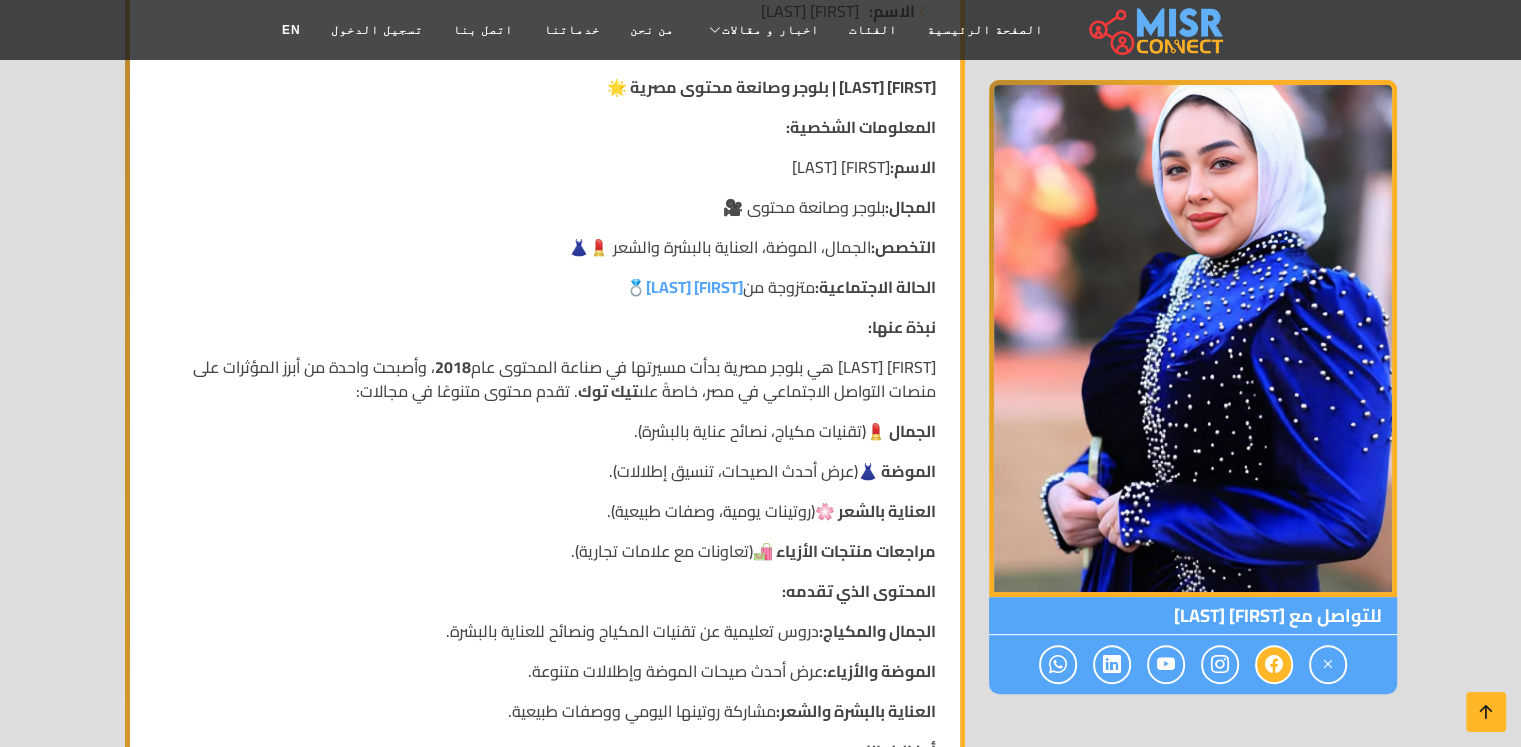 click at bounding box center [1274, 664] 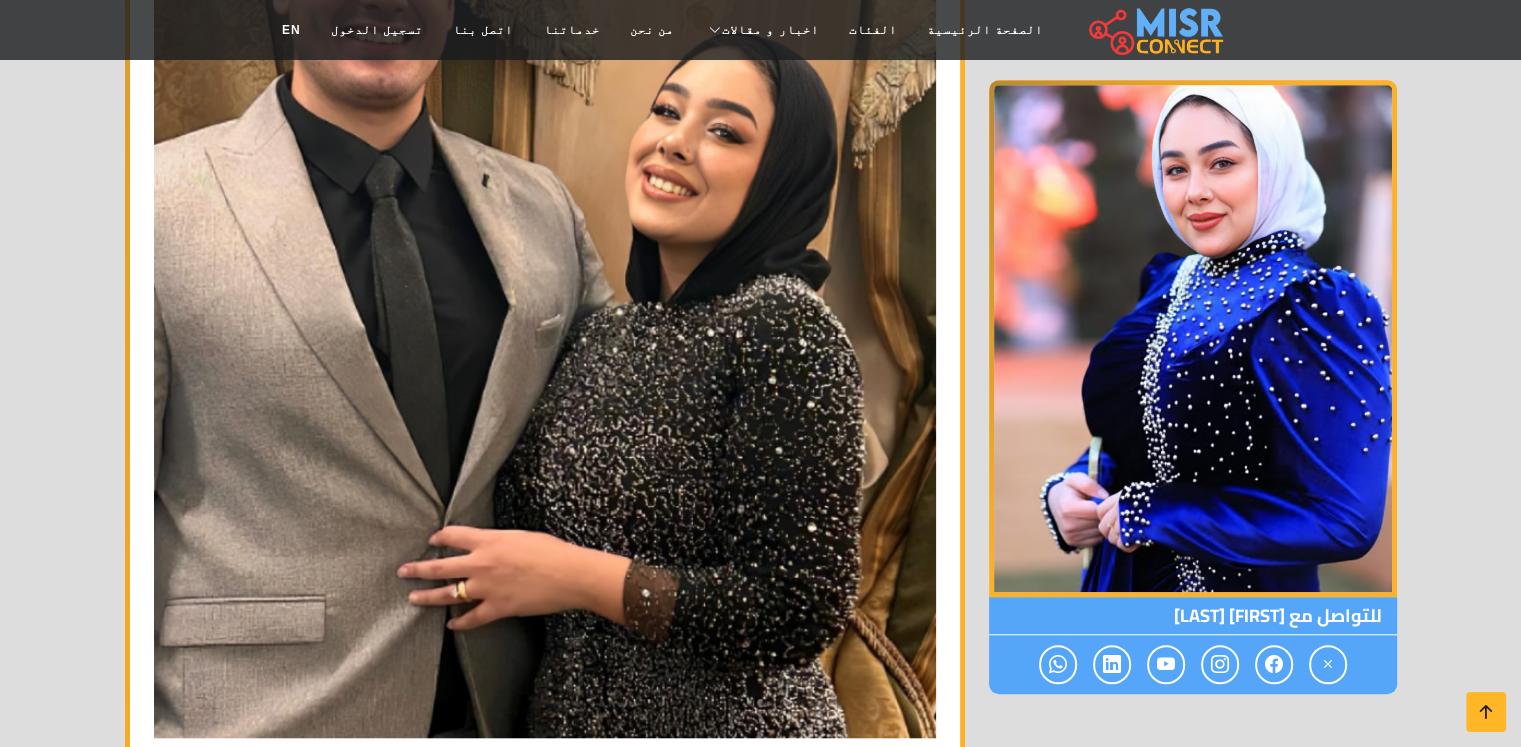 scroll, scrollTop: 1500, scrollLeft: 0, axis: vertical 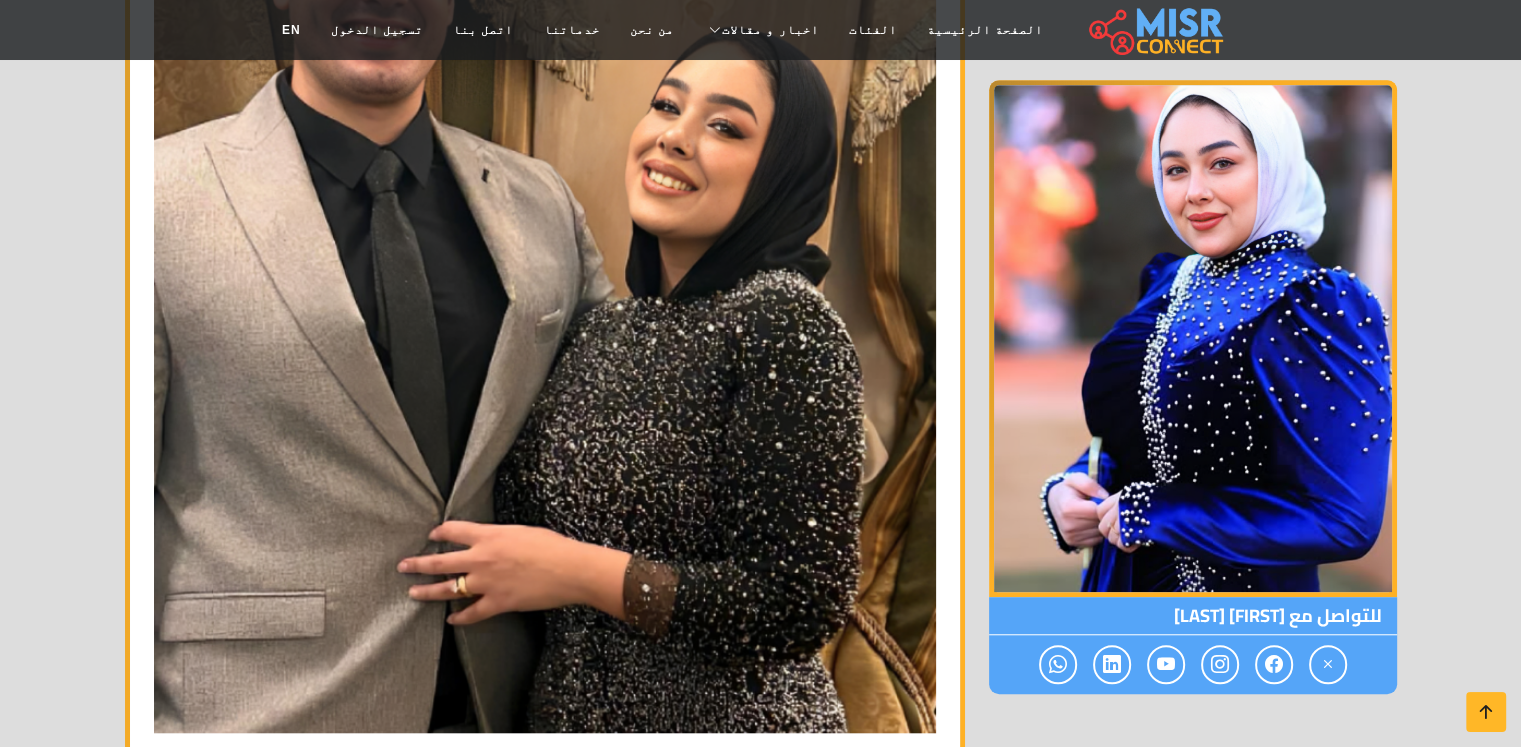 click at bounding box center [545, 306] 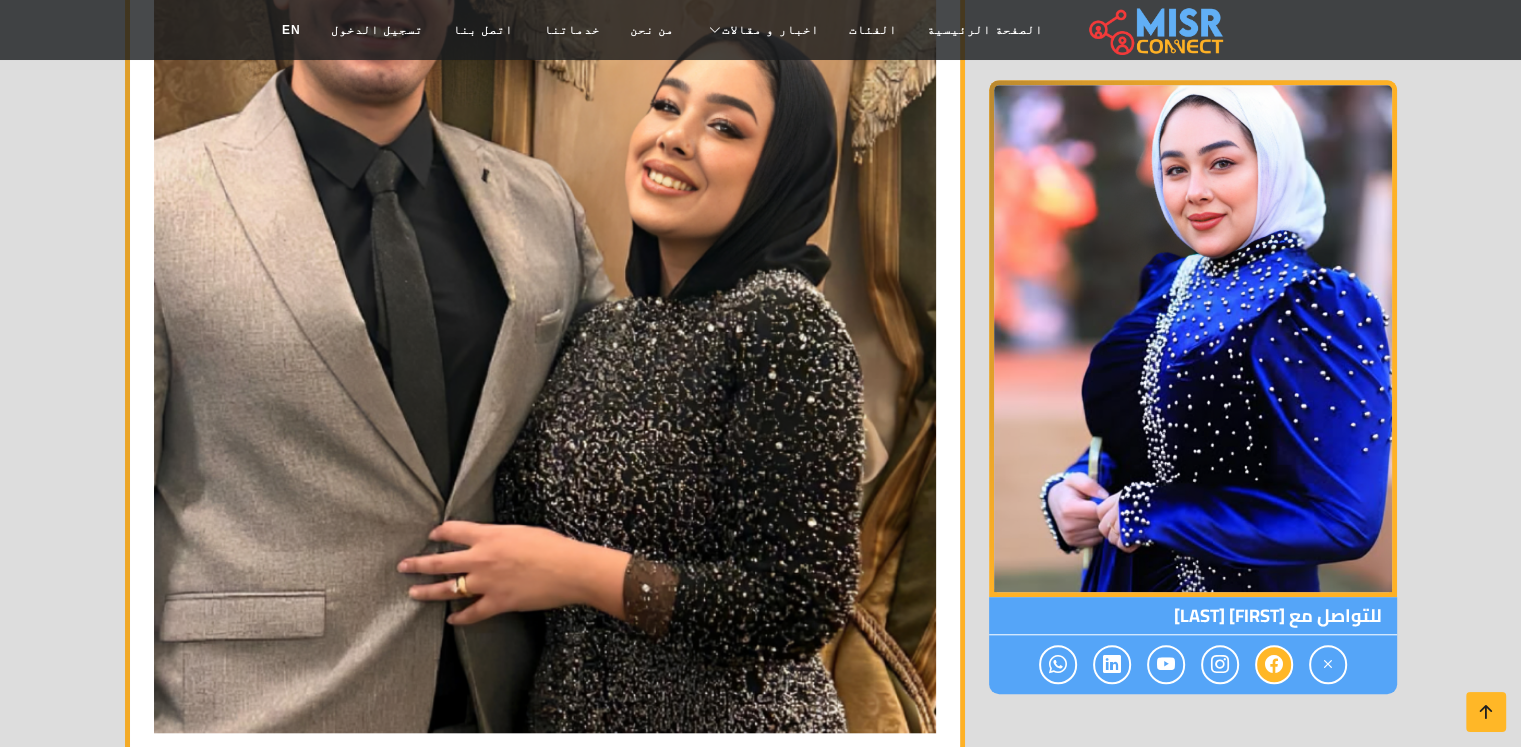 click at bounding box center (1274, 664) 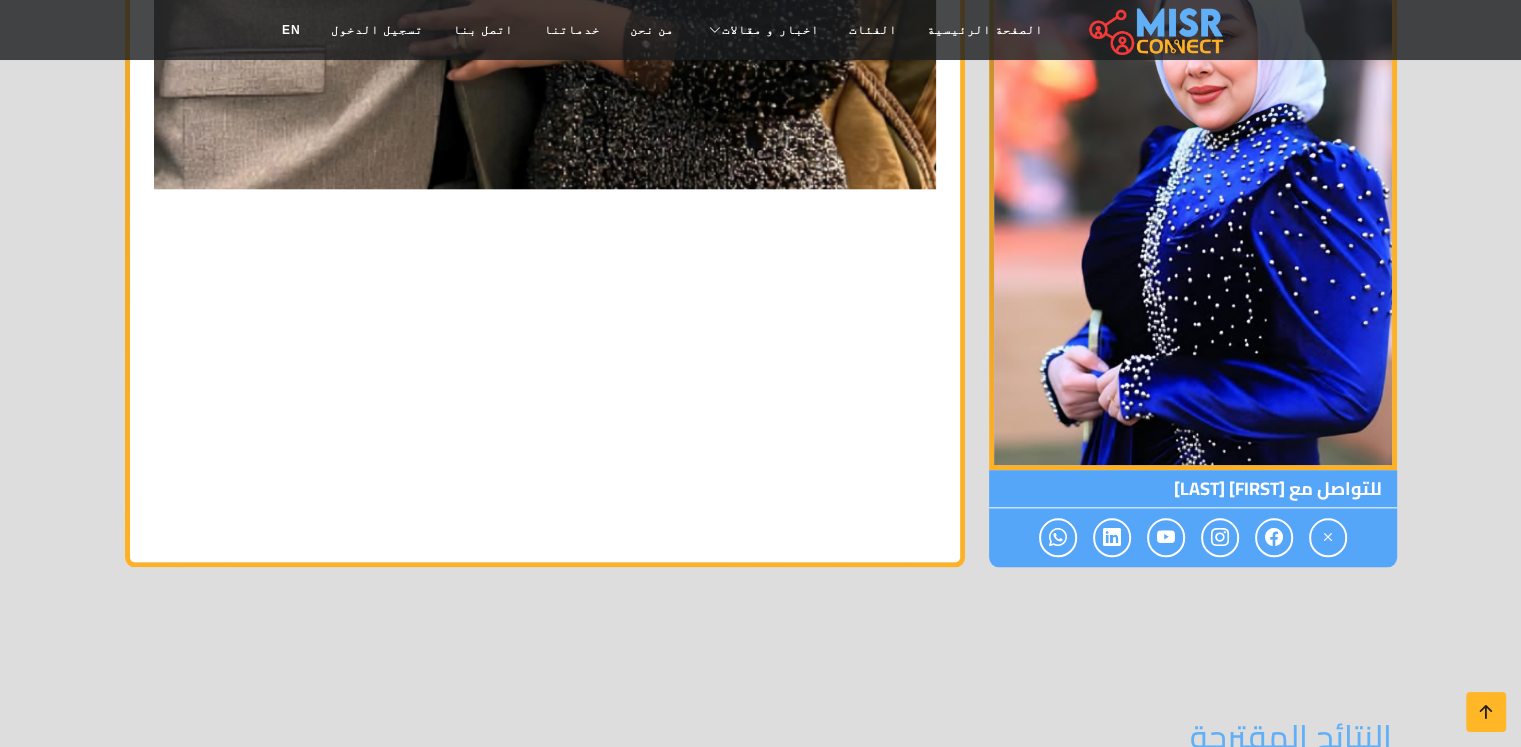 scroll, scrollTop: 2100, scrollLeft: 0, axis: vertical 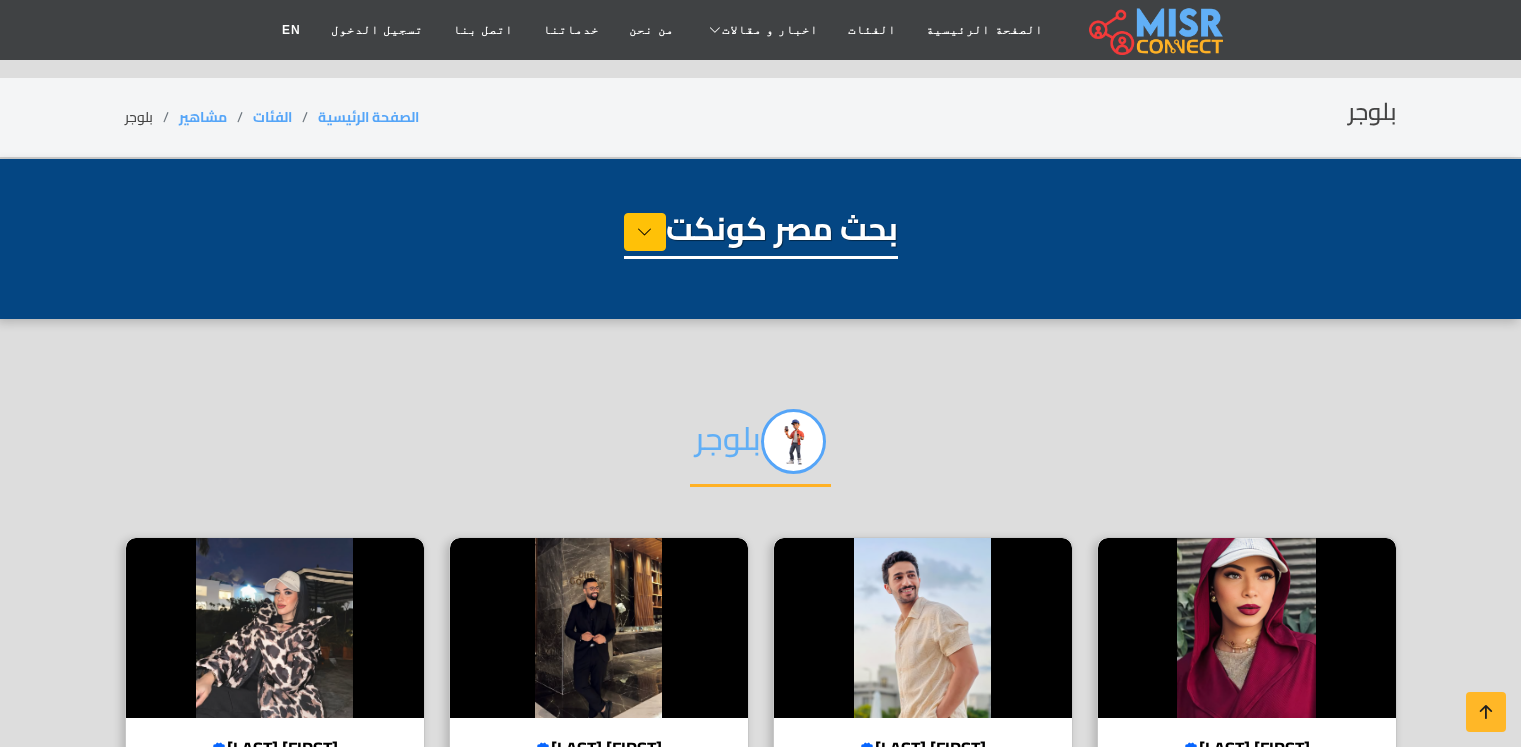 select on "**********" 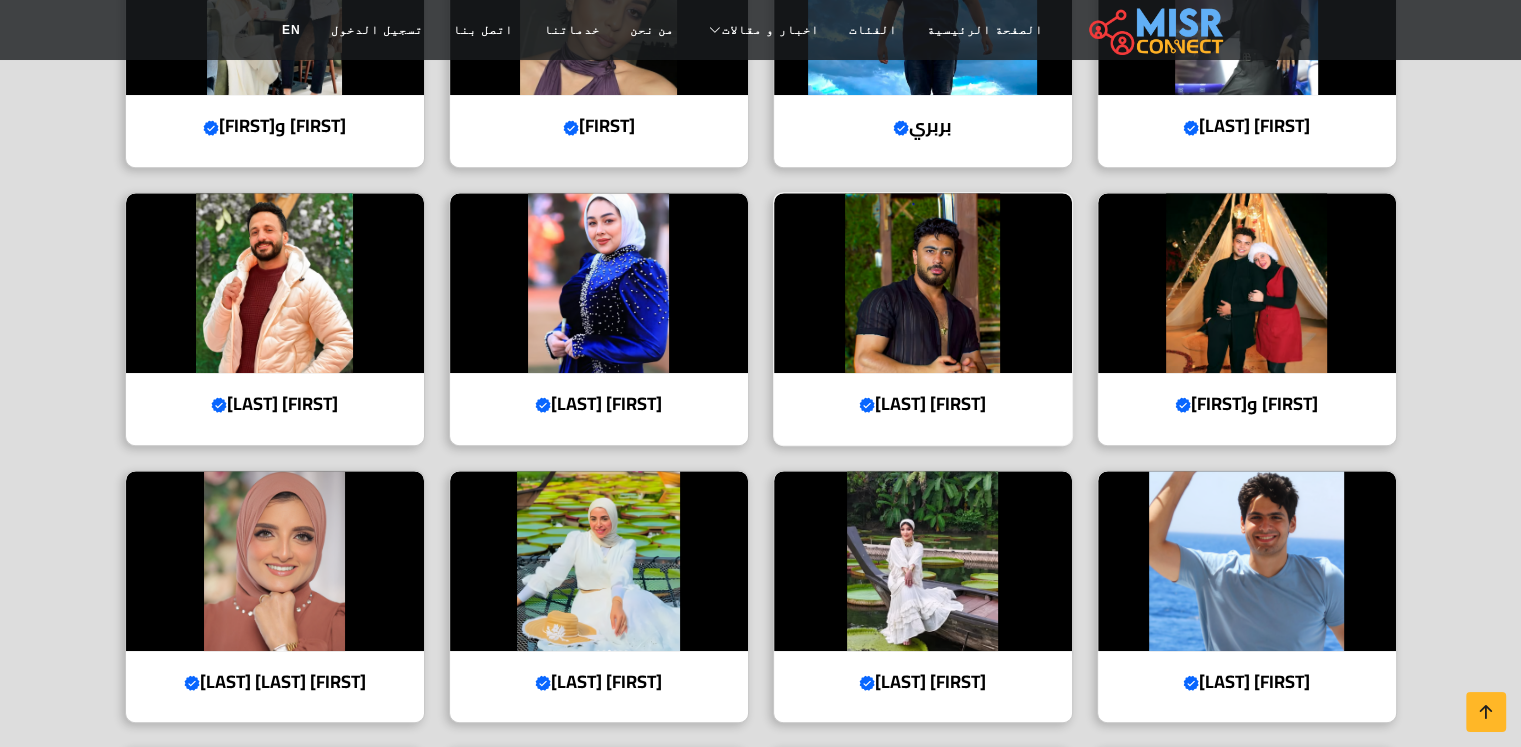 scroll, scrollTop: 1200, scrollLeft: 0, axis: vertical 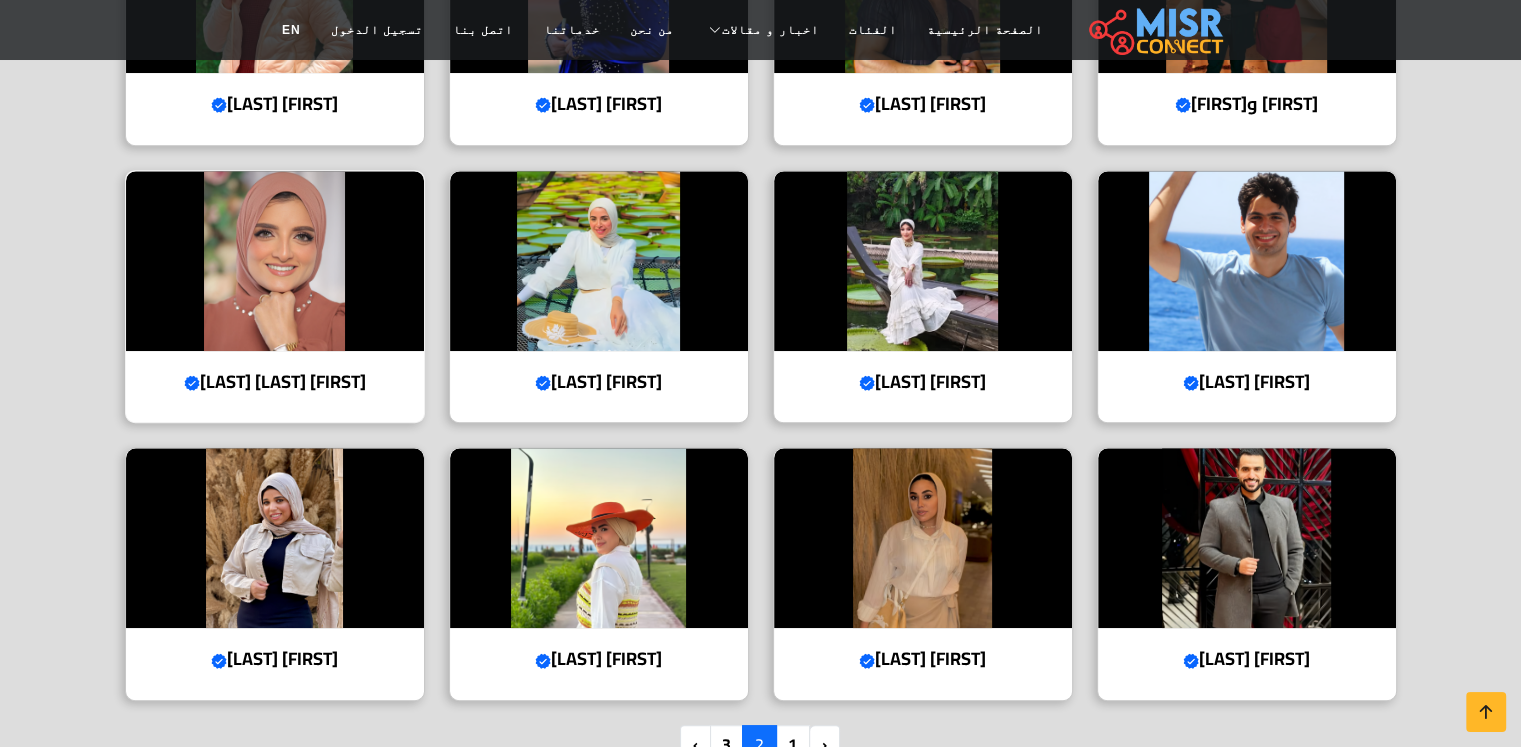 click at bounding box center (275, 261) 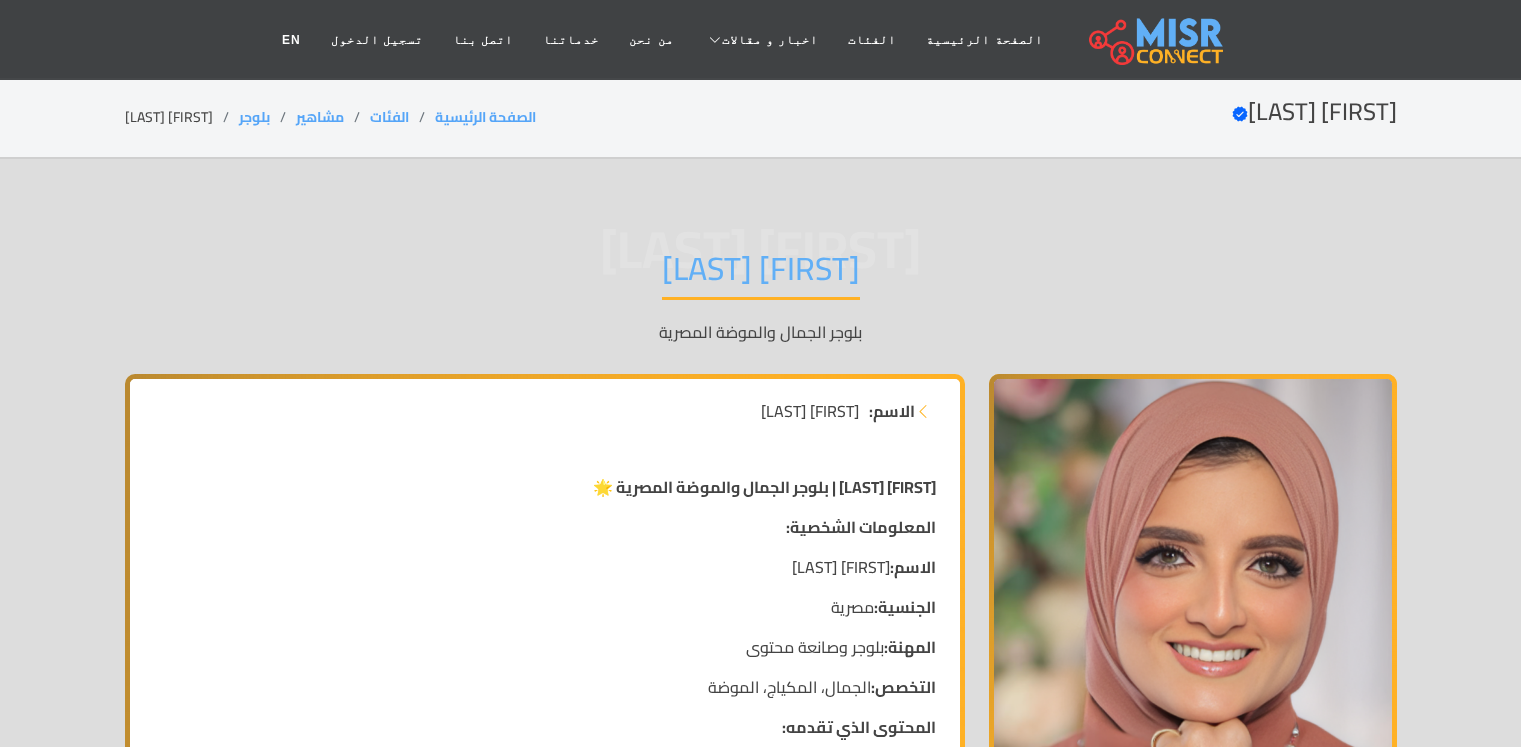 scroll, scrollTop: 0, scrollLeft: 0, axis: both 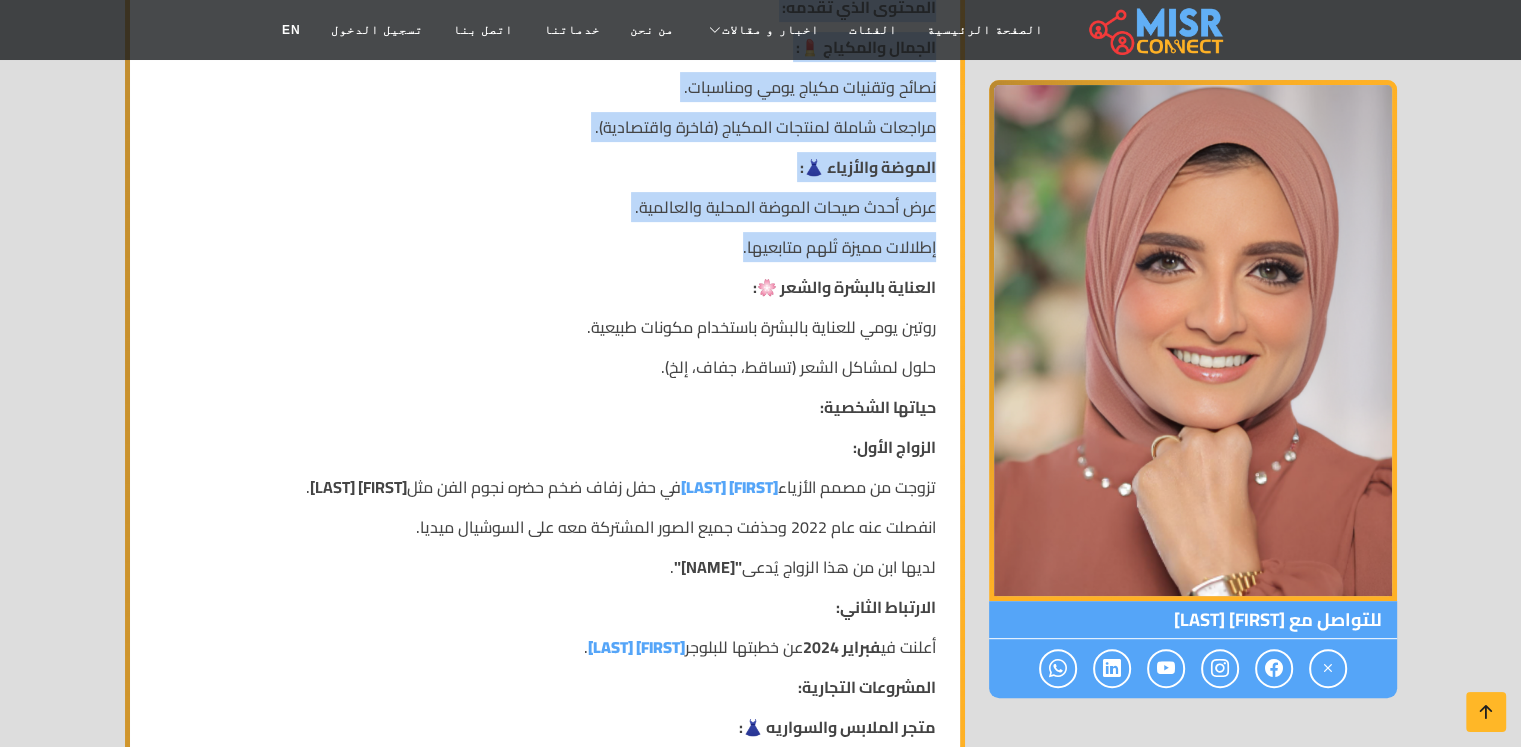 drag, startPoint x: 908, startPoint y: 401, endPoint x: 636, endPoint y: 301, distance: 289.79993 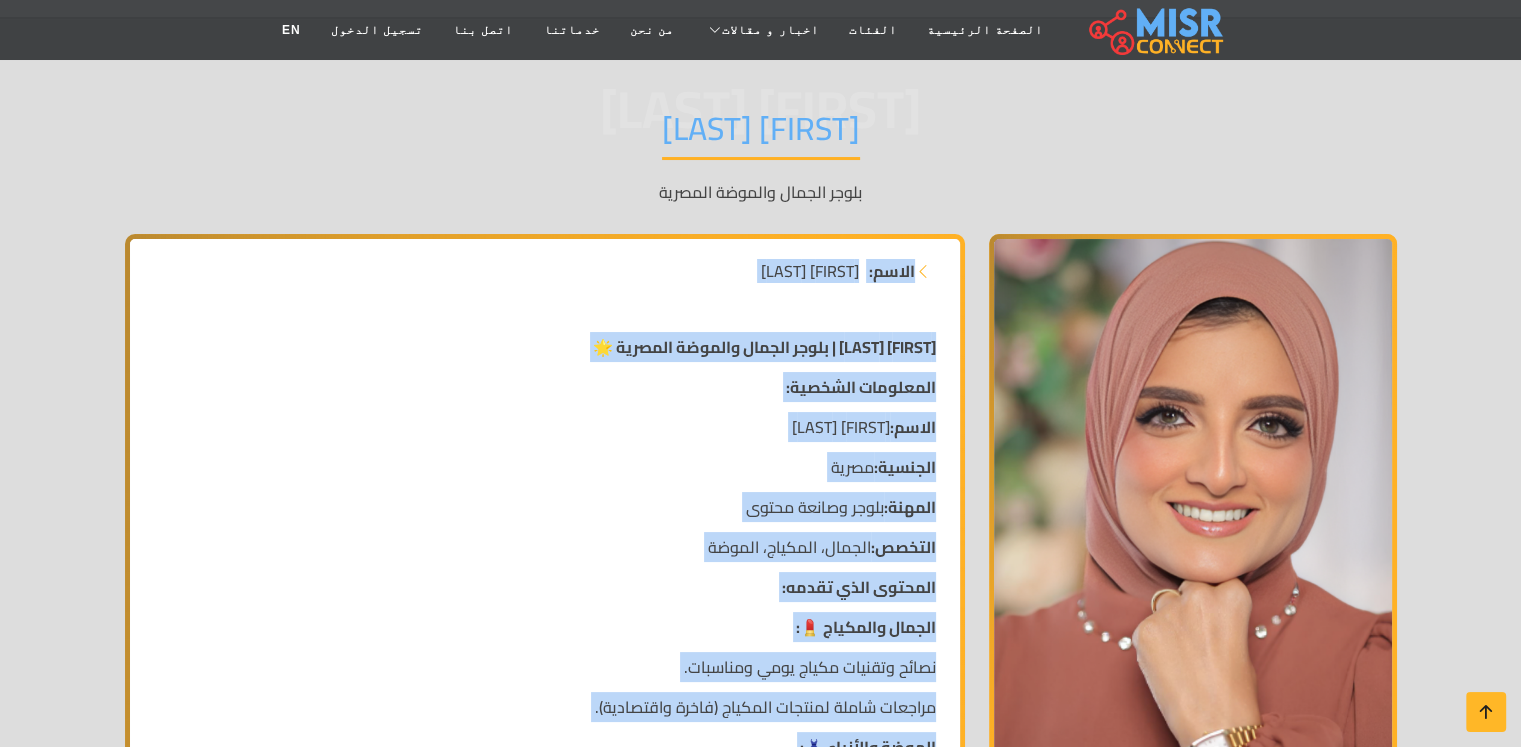 scroll, scrollTop: 120, scrollLeft: 0, axis: vertical 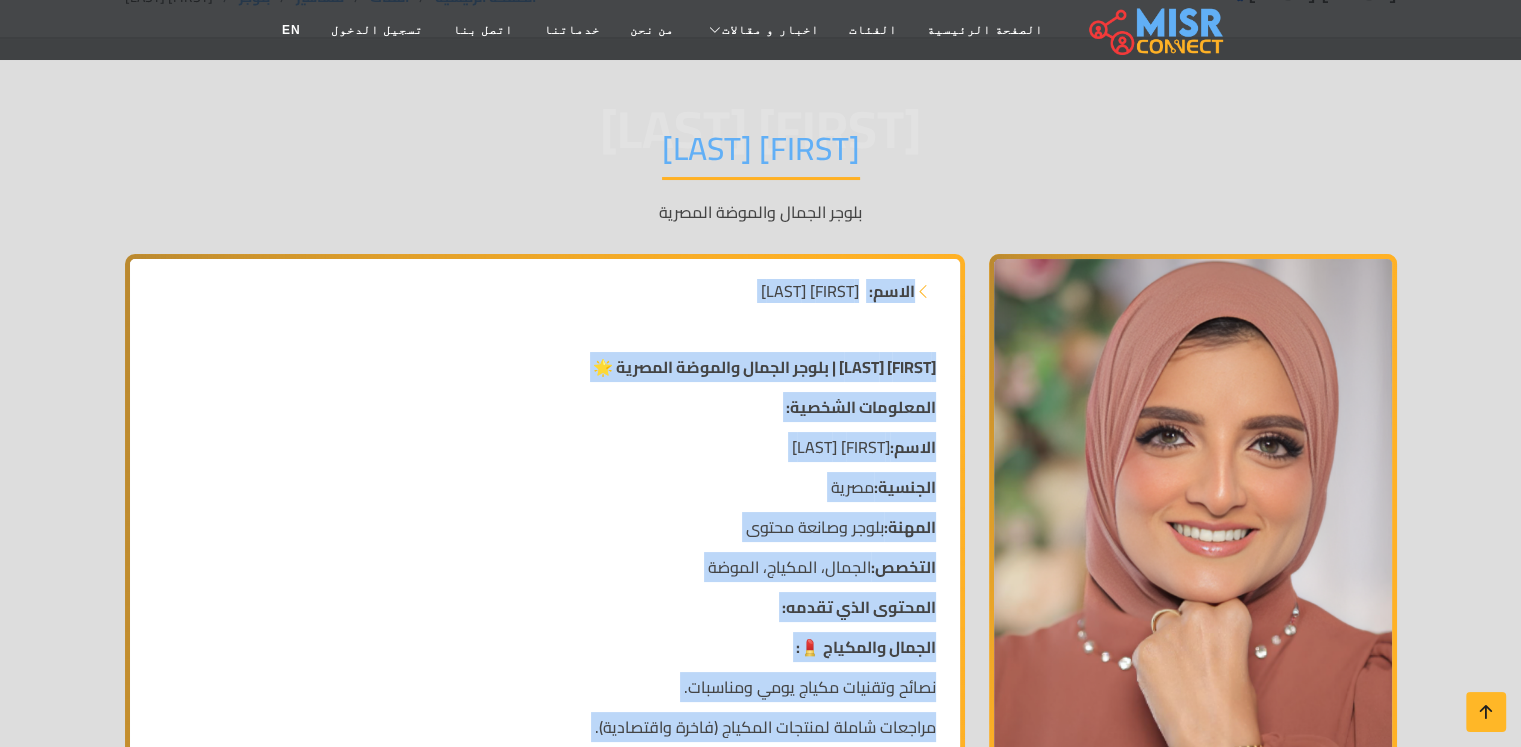 click on "الاسم:  [FIRST] [LAST]" at bounding box center [545, 447] 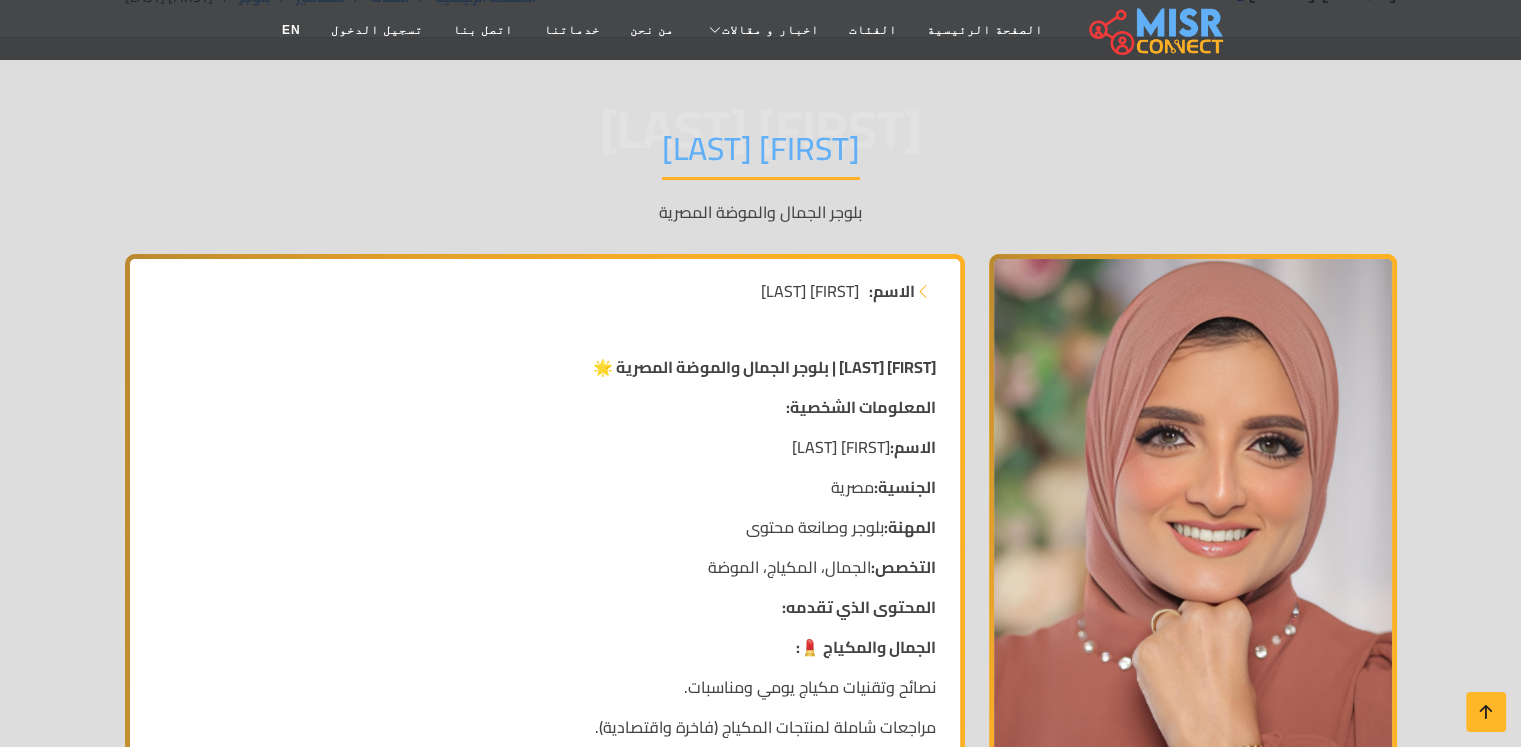 drag, startPoint x: 928, startPoint y: 550, endPoint x: 710, endPoint y: 554, distance: 218.0367 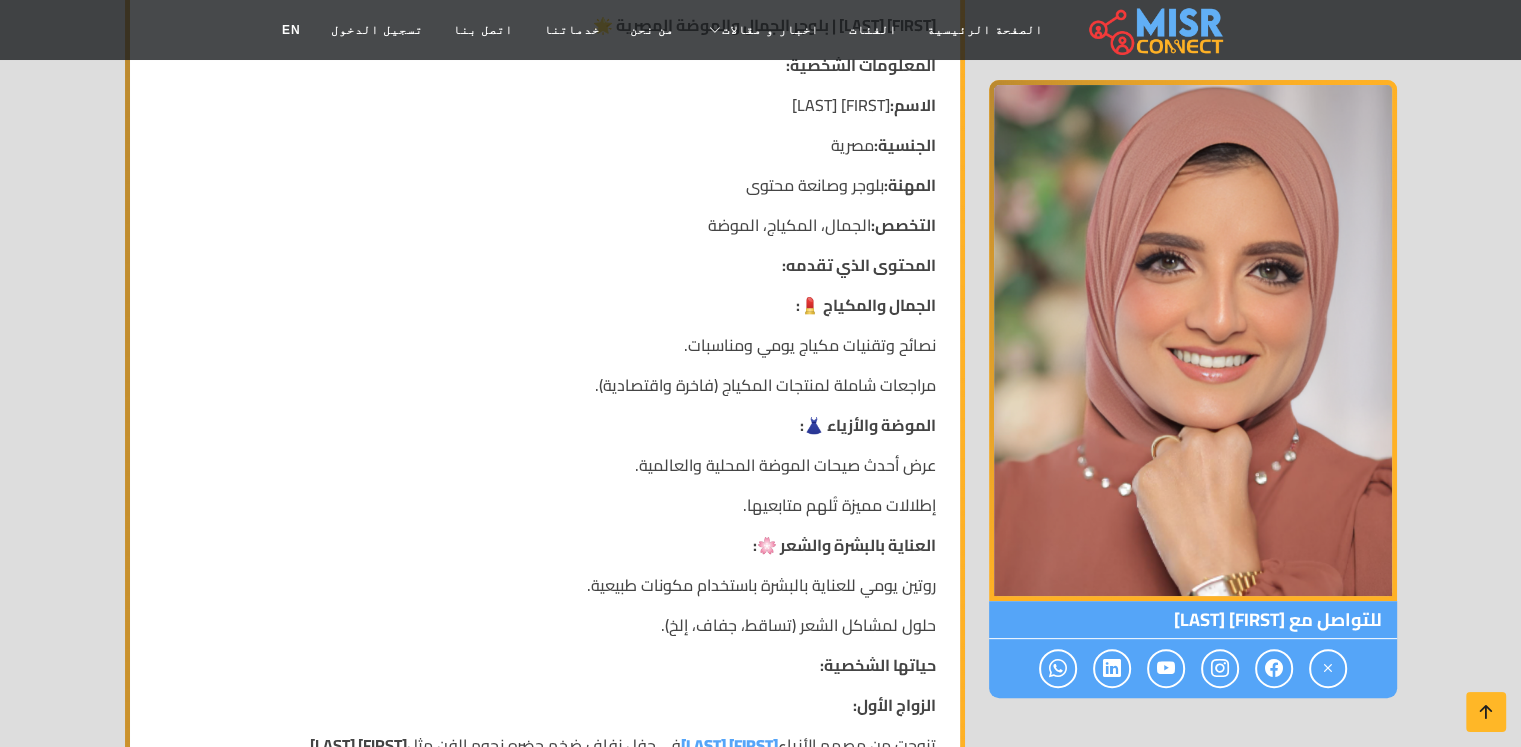 scroll, scrollTop: 720, scrollLeft: 0, axis: vertical 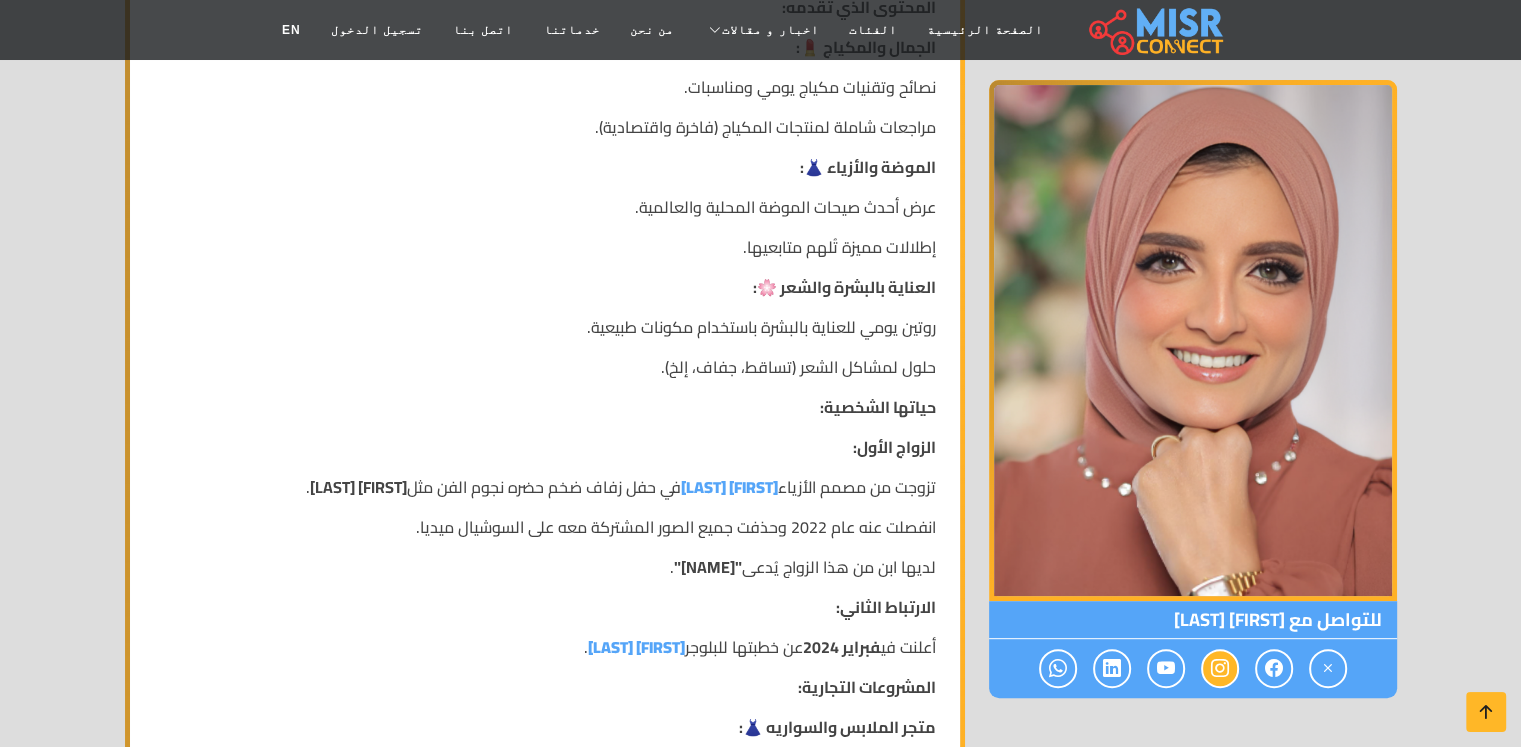 click at bounding box center (1220, 668) 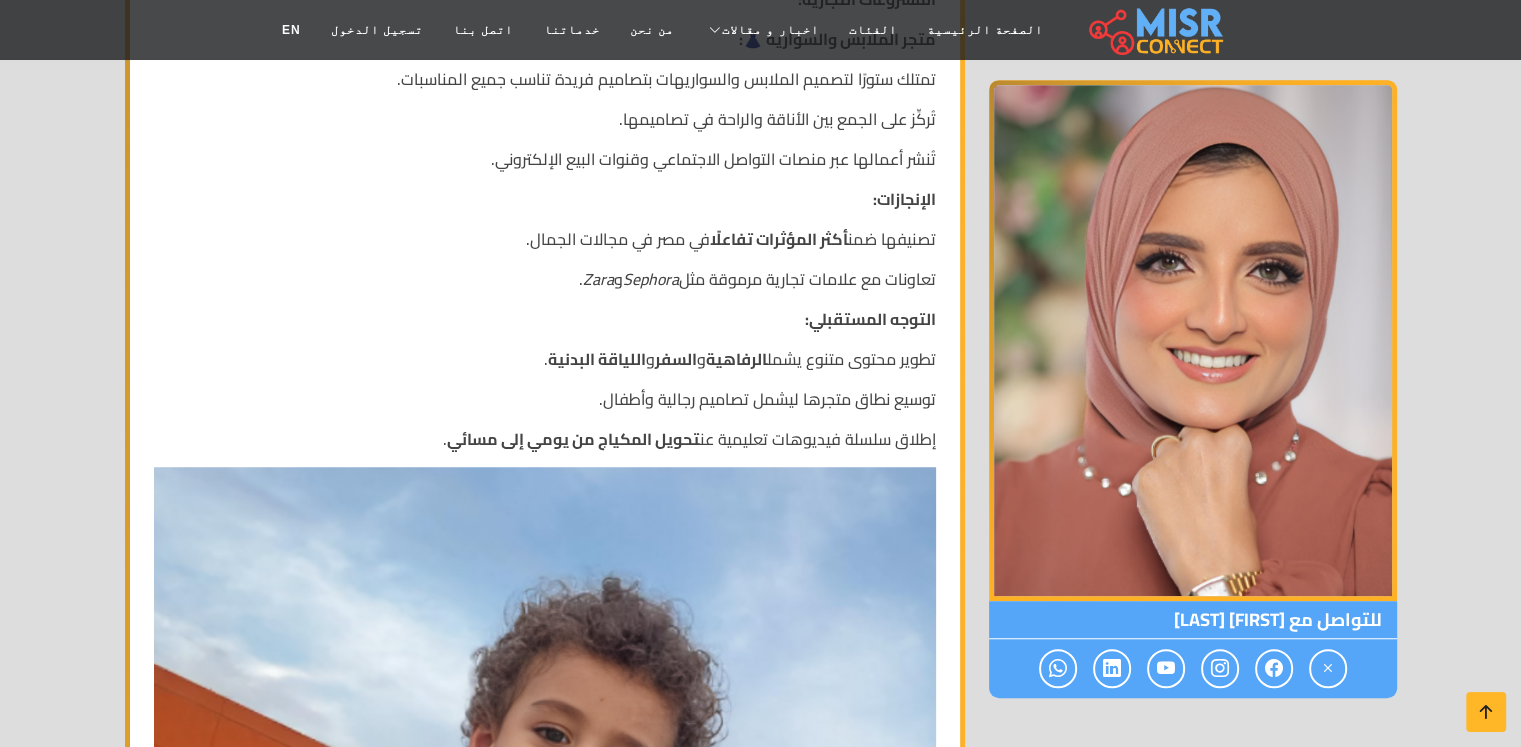 scroll, scrollTop: 1420, scrollLeft: 0, axis: vertical 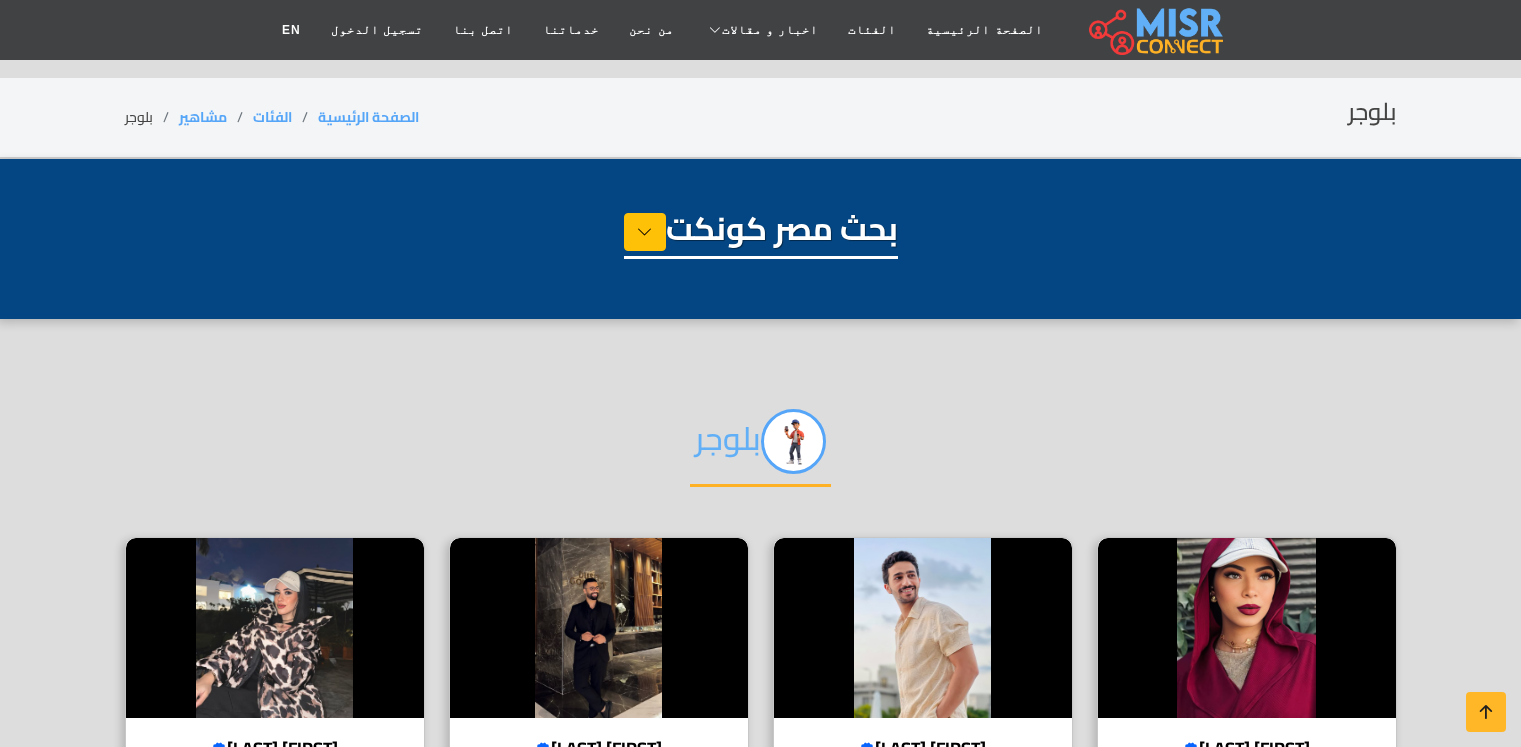 select on "**********" 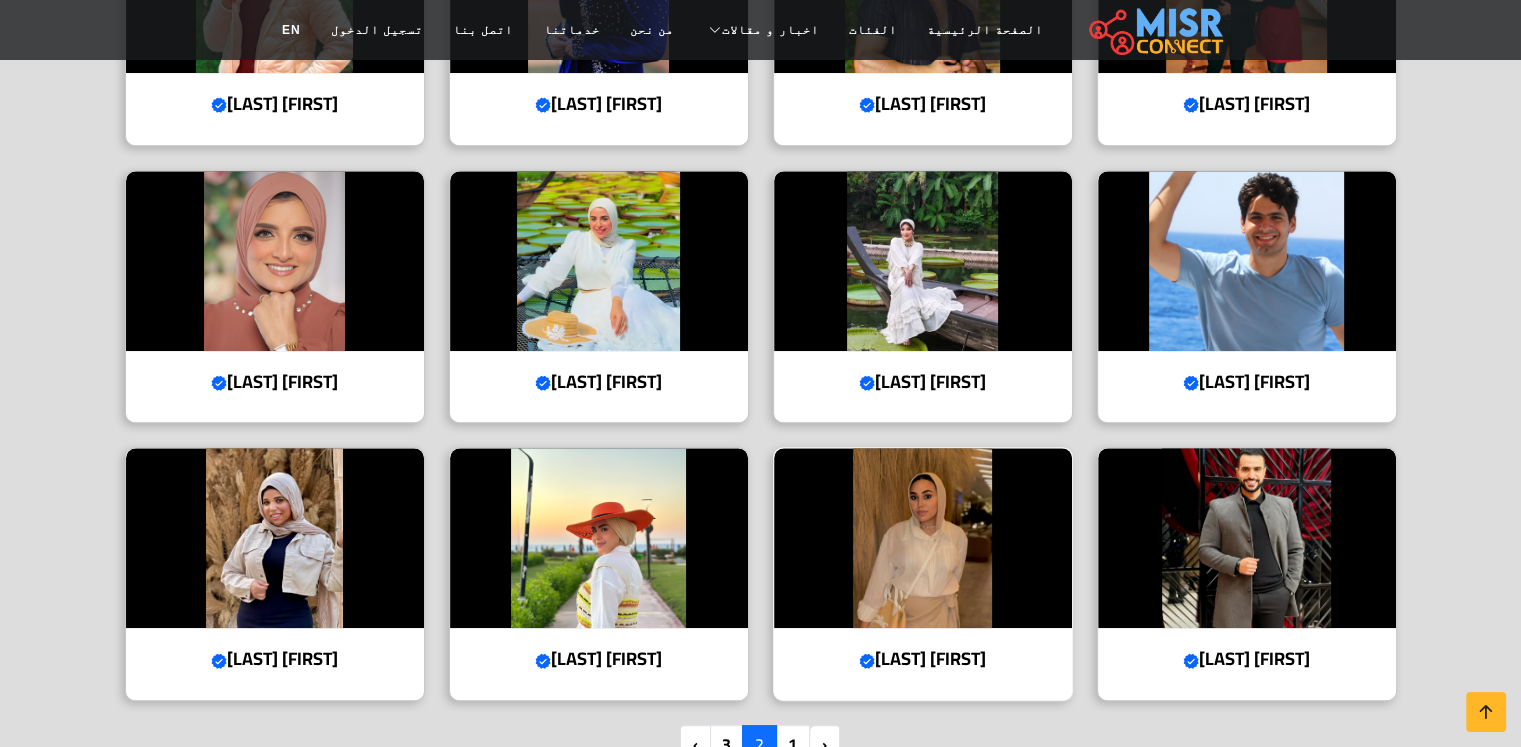 click at bounding box center [923, 538] 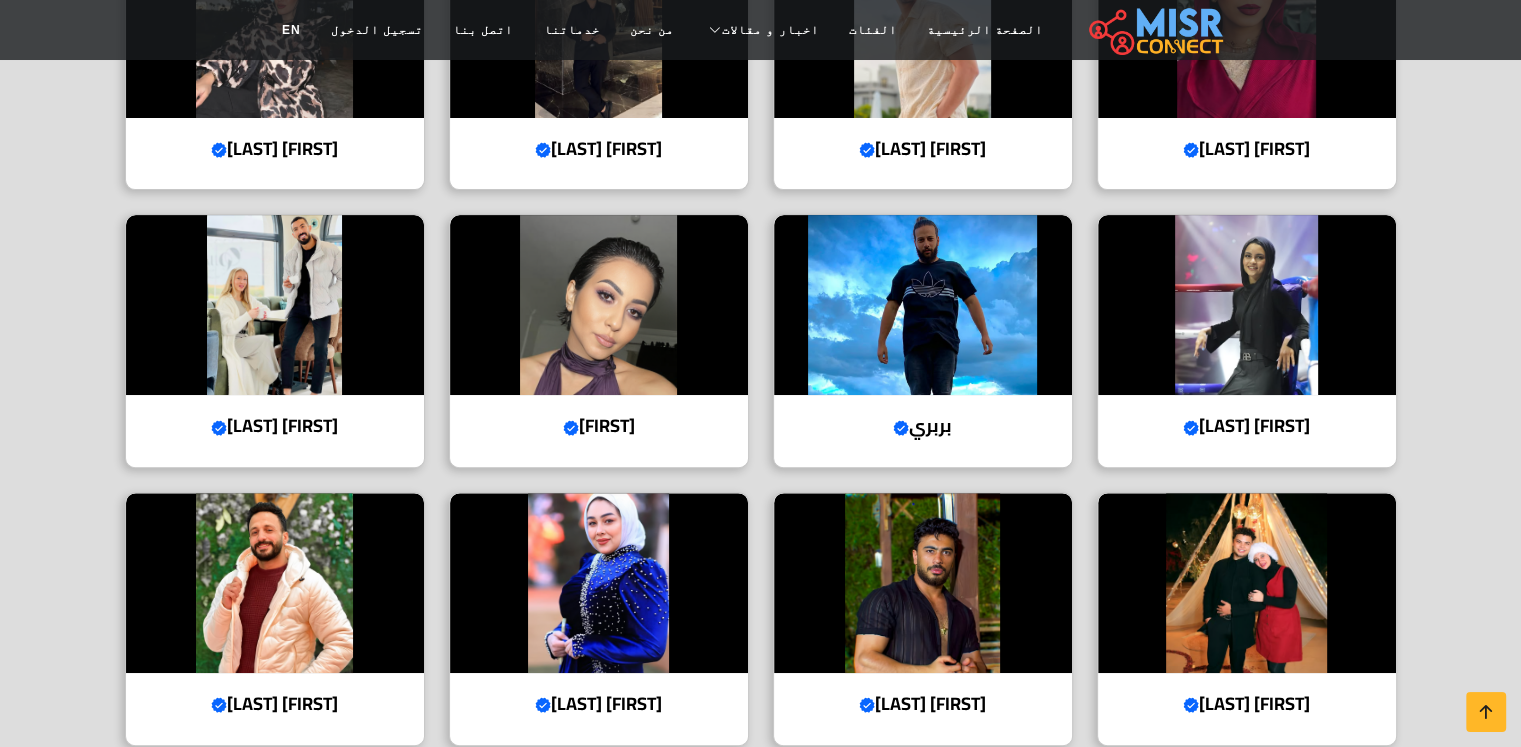 scroll, scrollTop: 400, scrollLeft: 0, axis: vertical 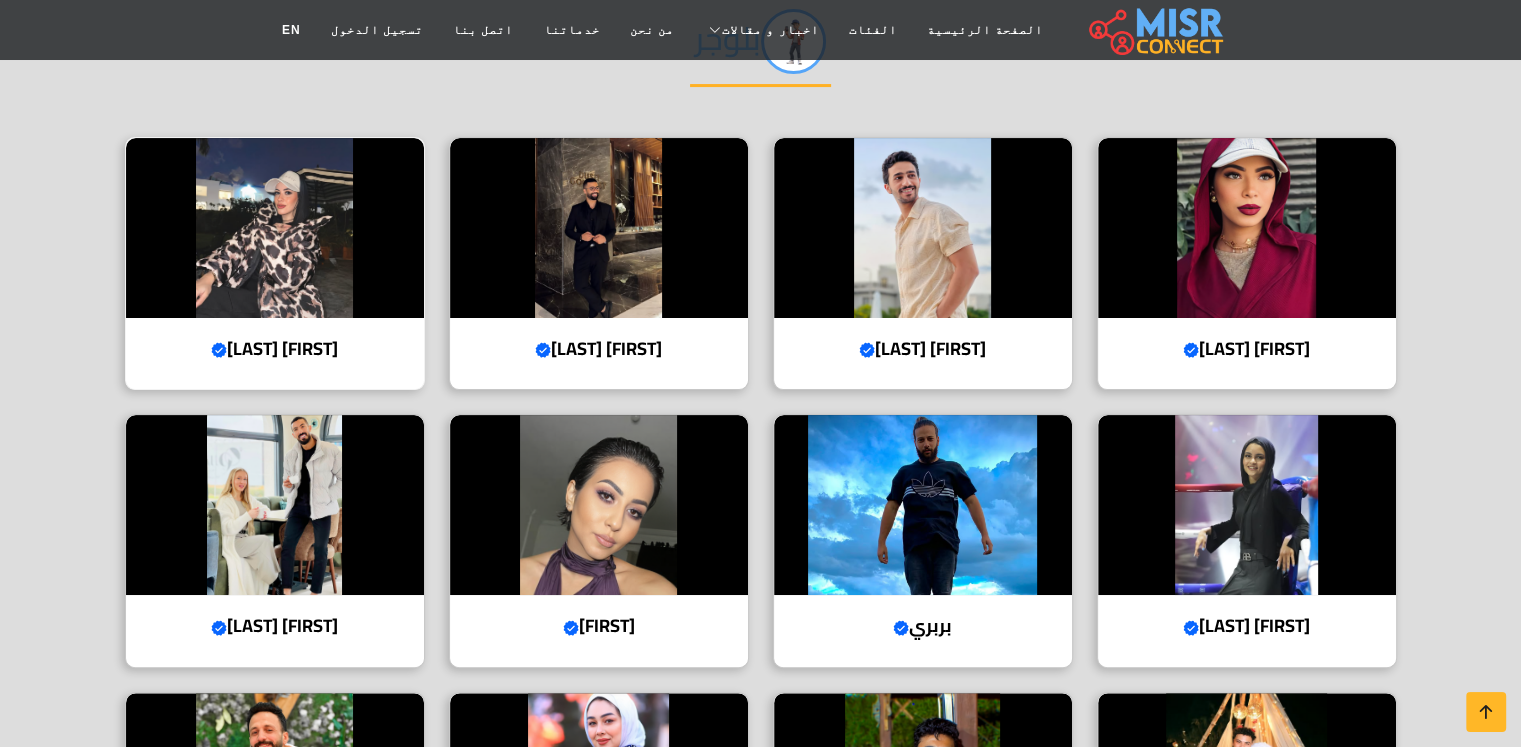 click at bounding box center (275, 228) 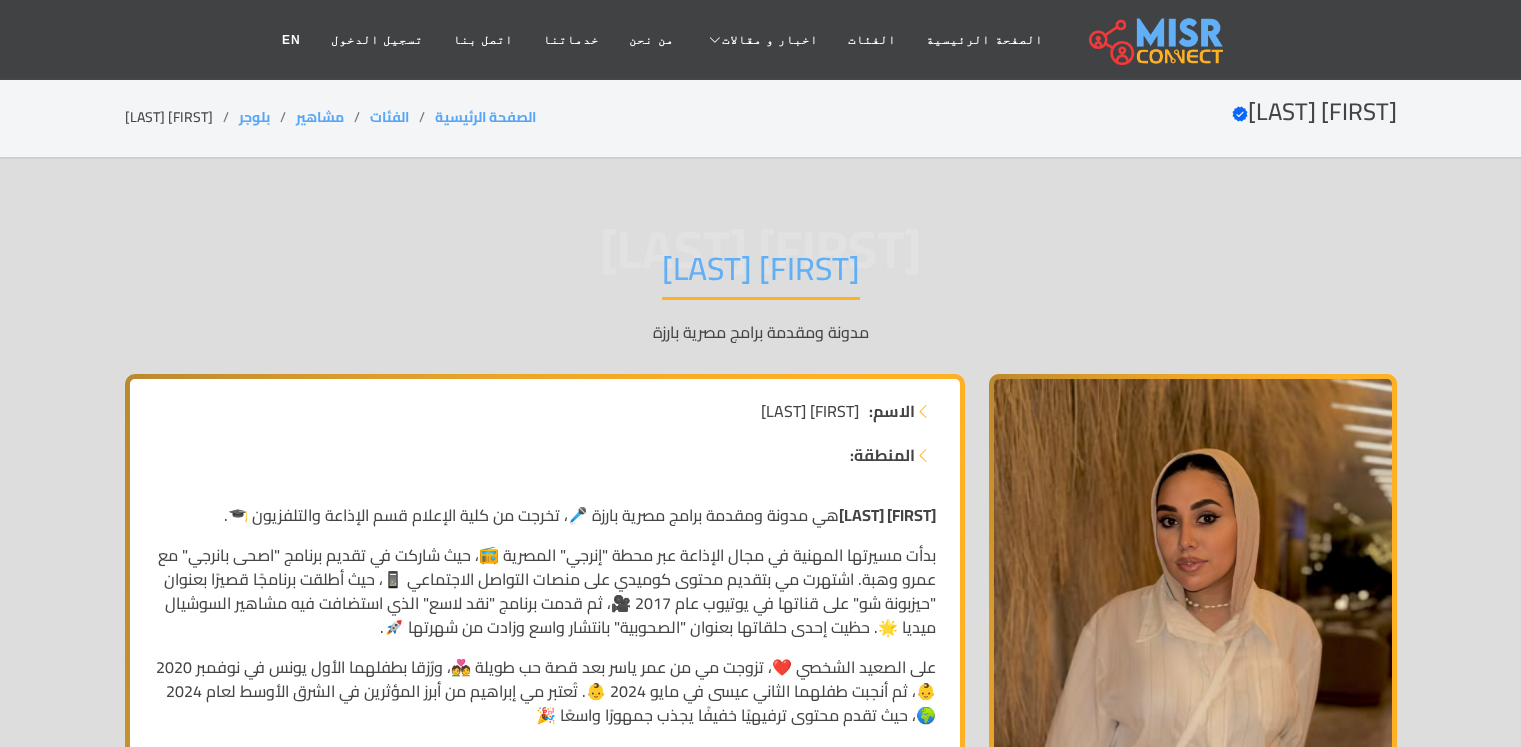 scroll, scrollTop: 0, scrollLeft: 0, axis: both 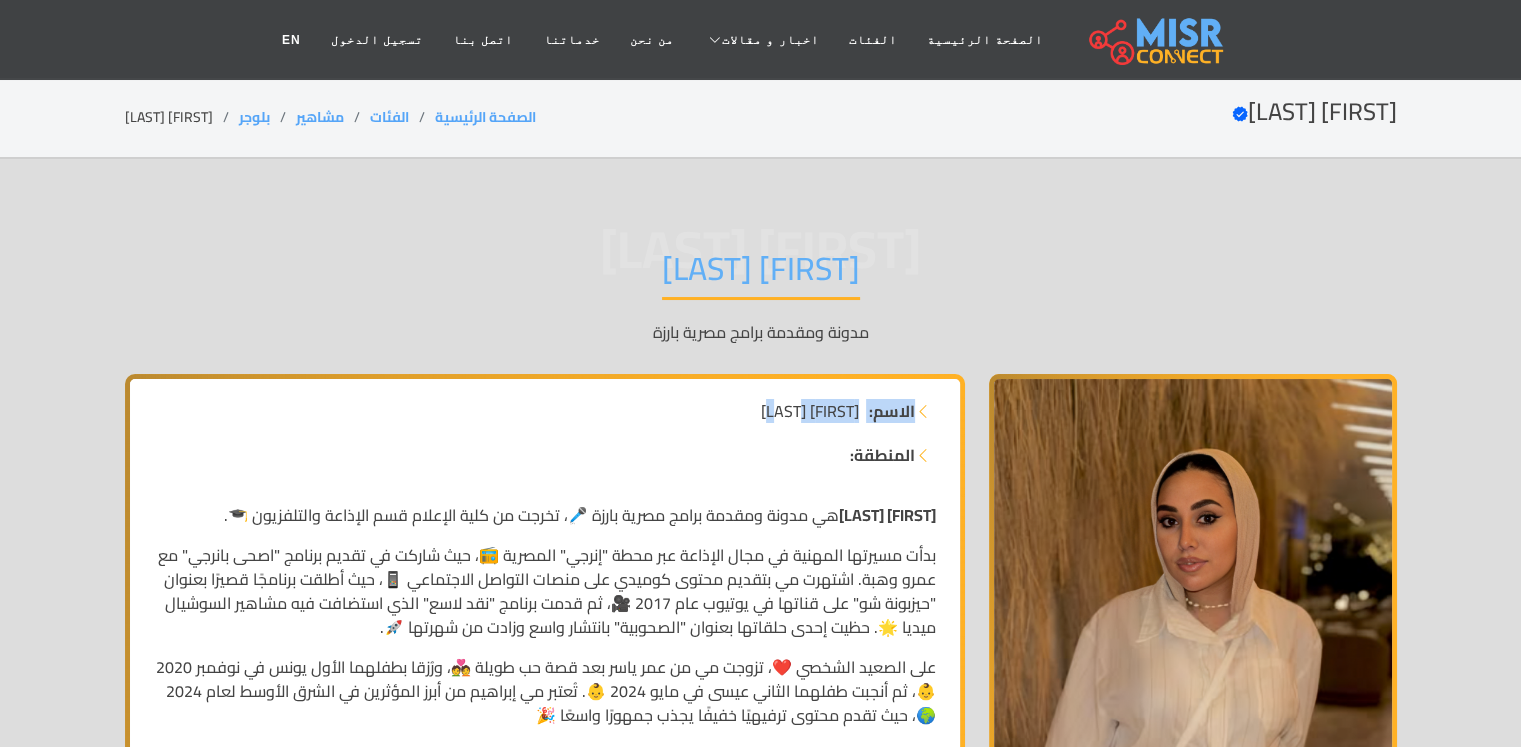 drag, startPoint x: 911, startPoint y: 406, endPoint x: 760, endPoint y: 421, distance: 151.74321 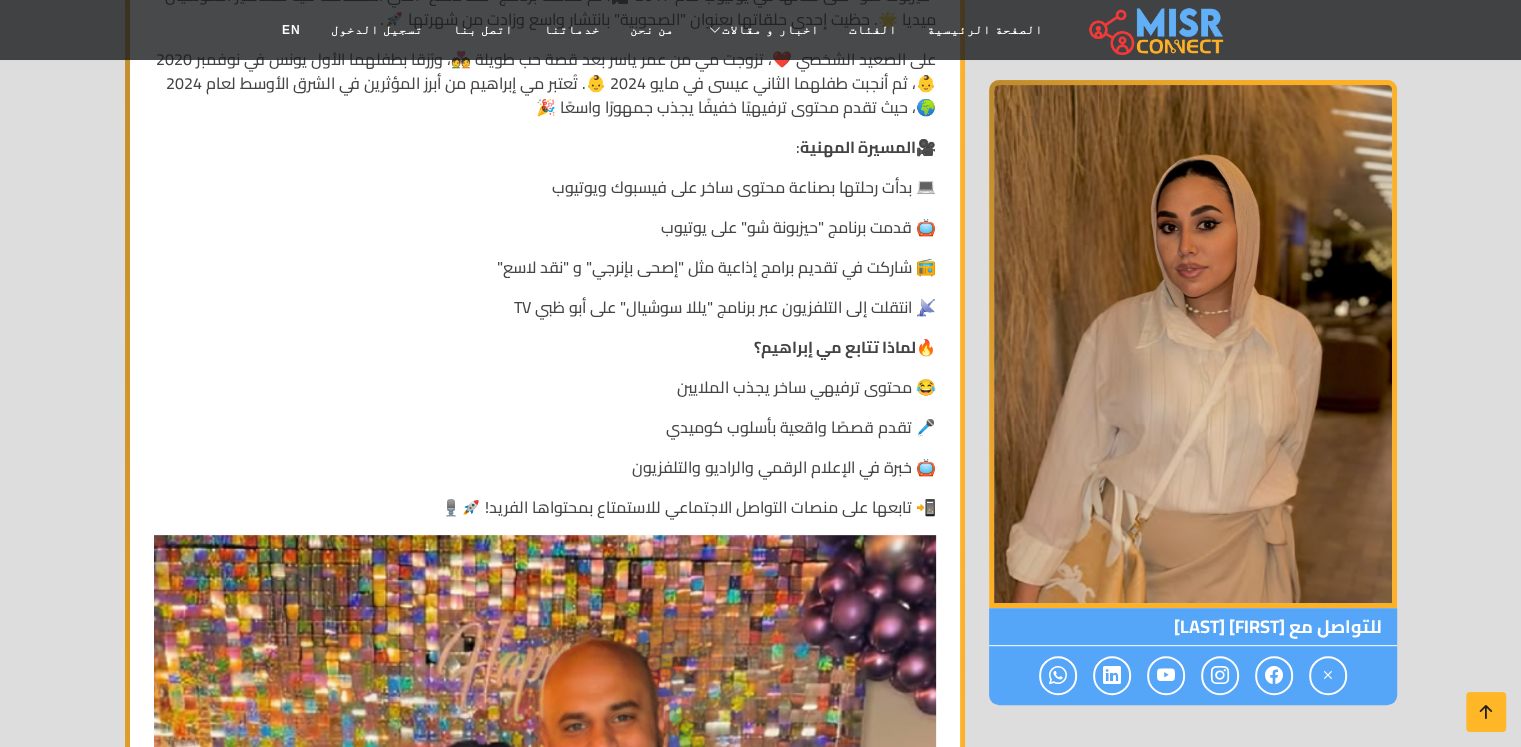 scroll, scrollTop: 700, scrollLeft: 0, axis: vertical 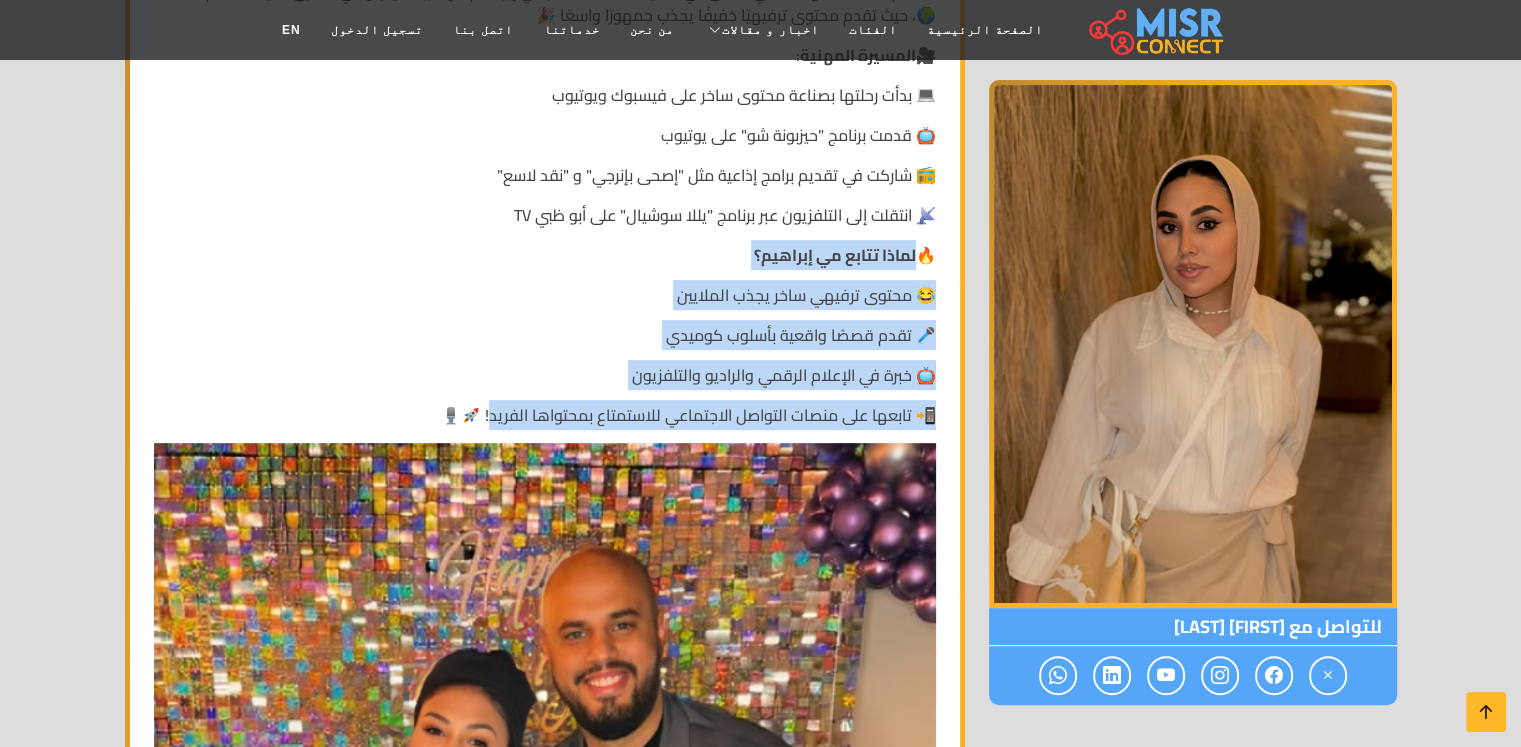 drag, startPoint x: 910, startPoint y: 368, endPoint x: 432, endPoint y: 545, distance: 509.71854 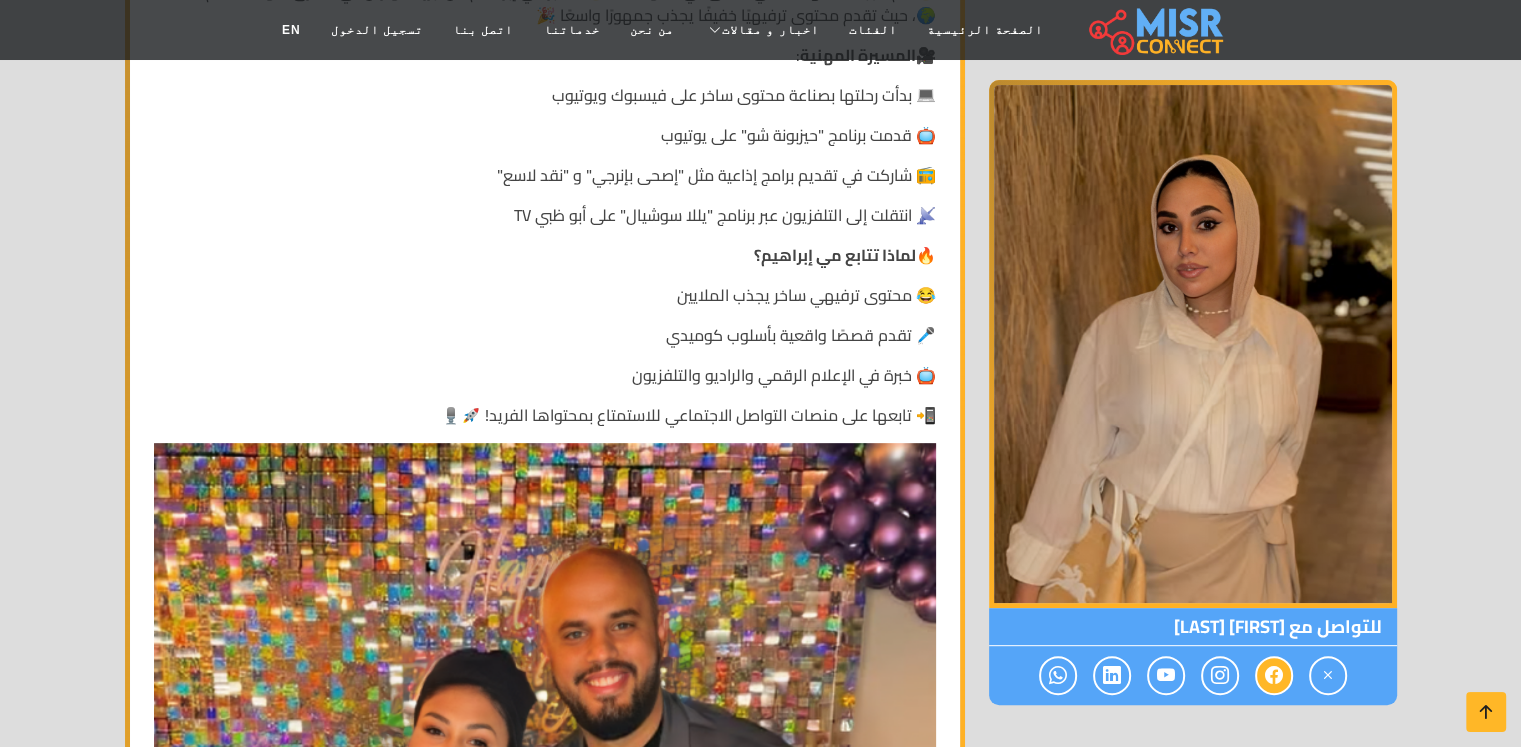click at bounding box center [1274, 675] 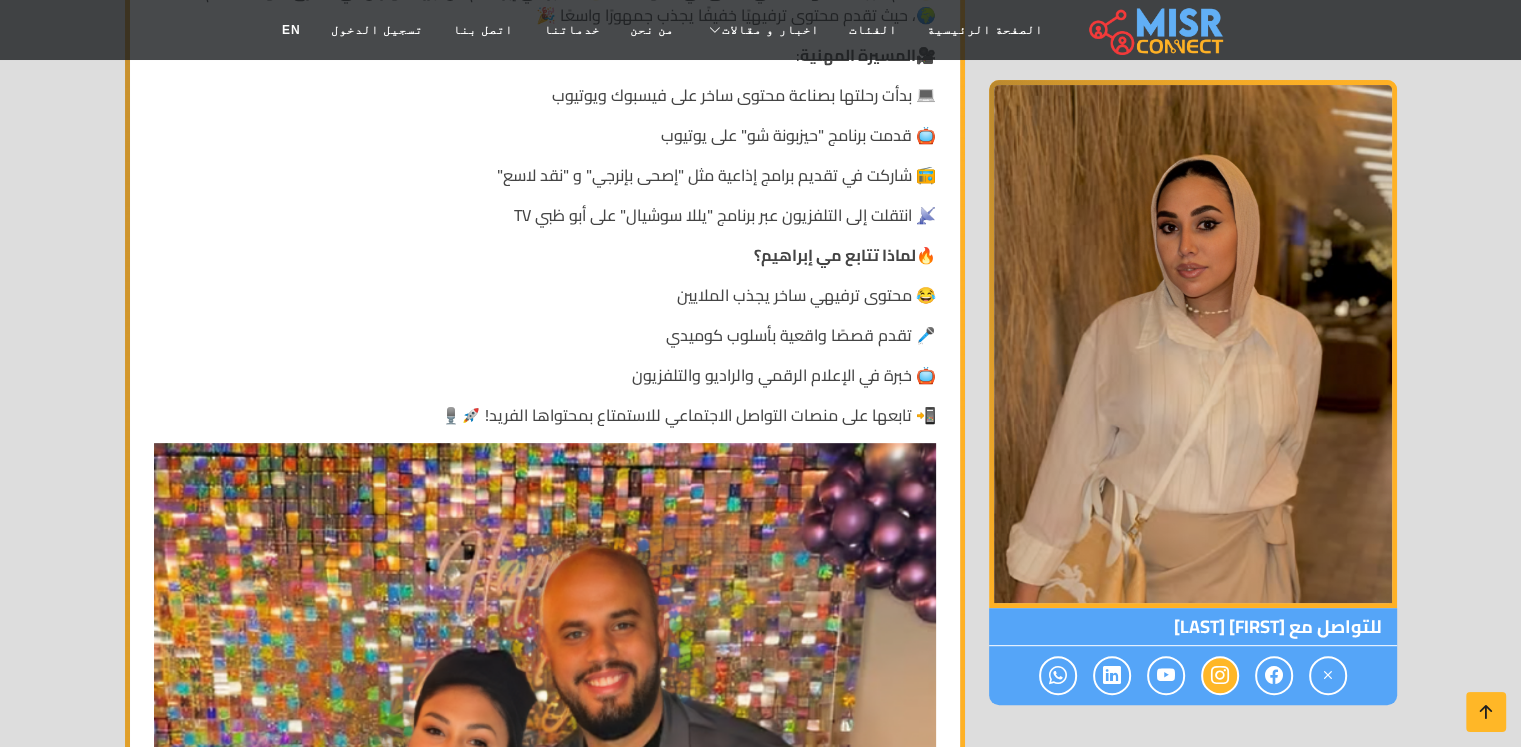 click at bounding box center (1220, 675) 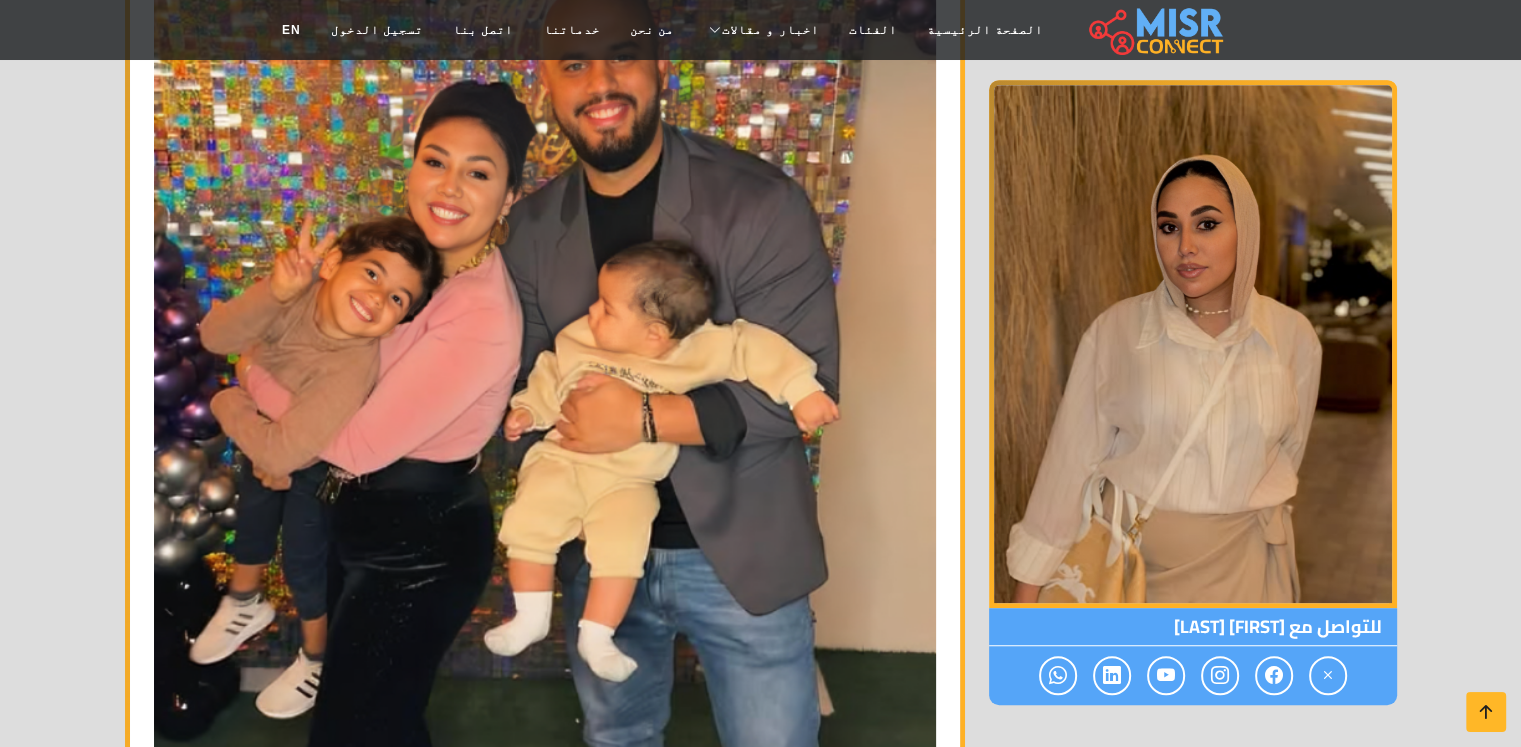 scroll, scrollTop: 1300, scrollLeft: 0, axis: vertical 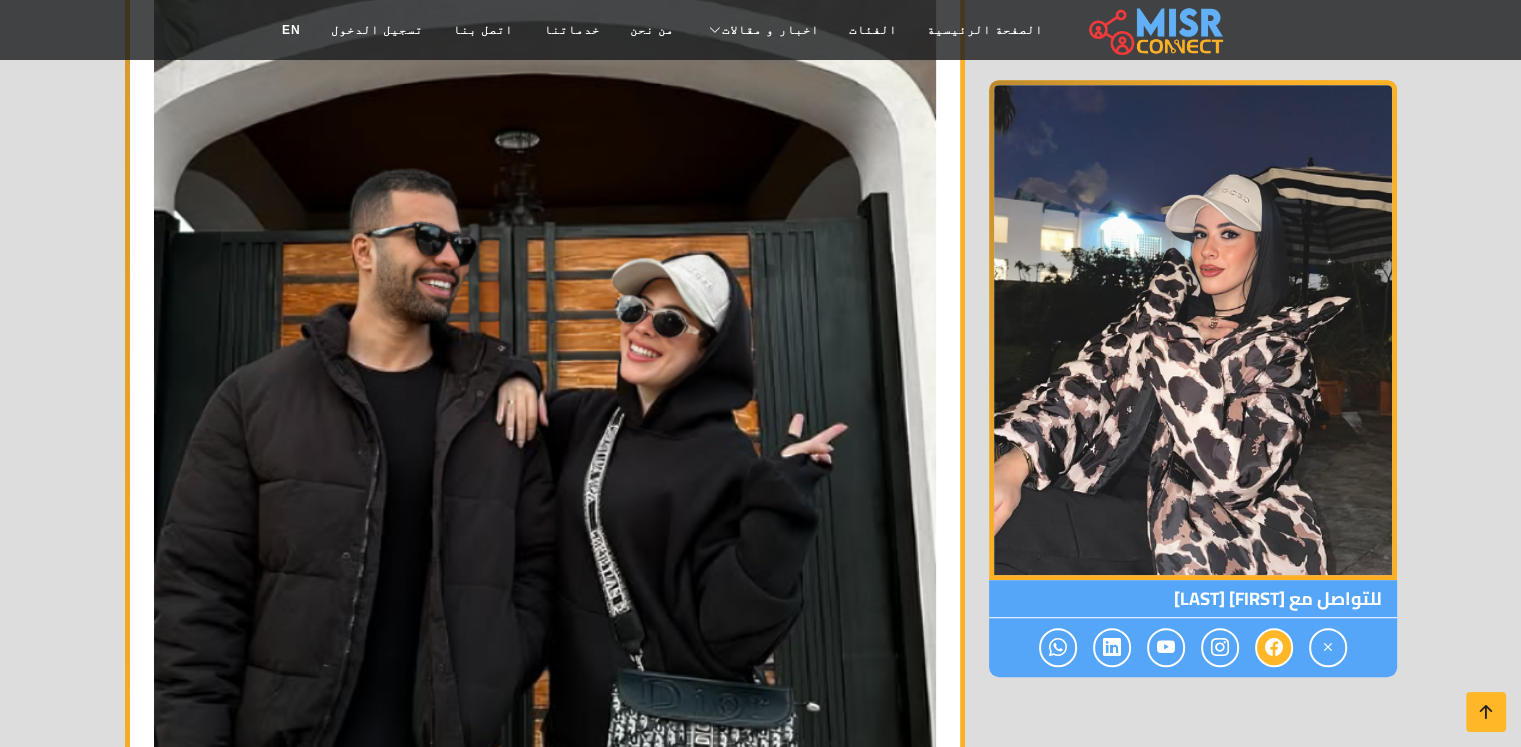 click at bounding box center (1274, 647) 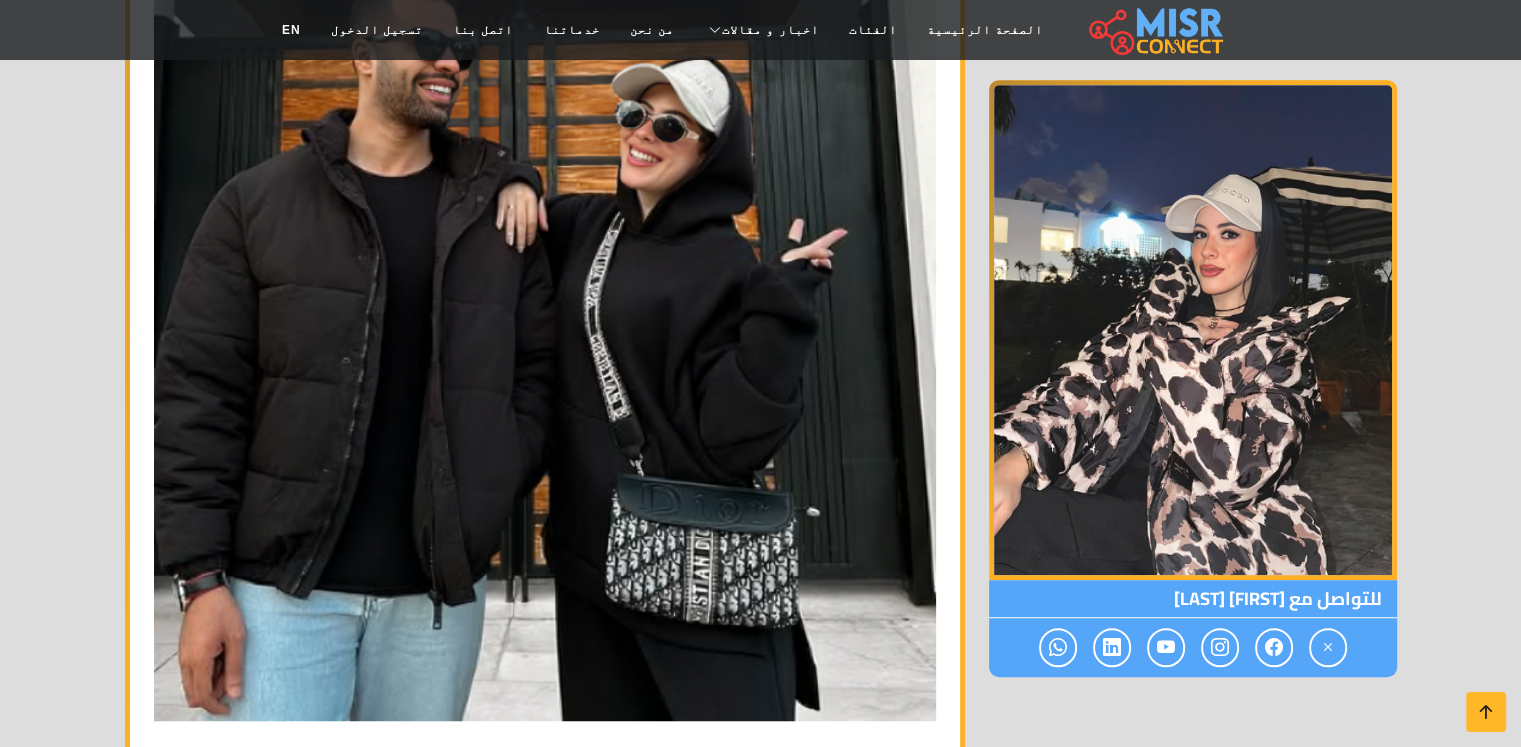 scroll, scrollTop: 1200, scrollLeft: 0, axis: vertical 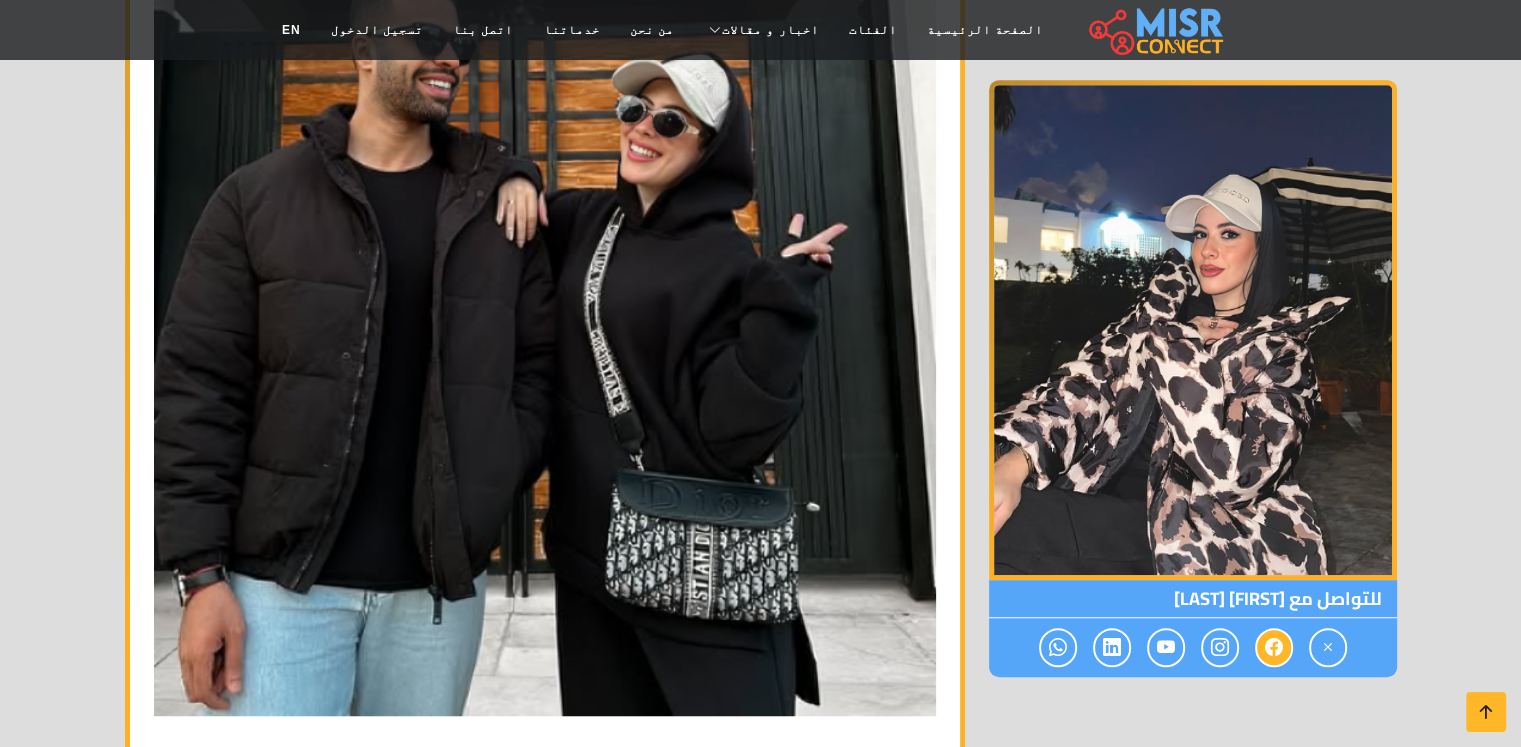 click at bounding box center (1274, 647) 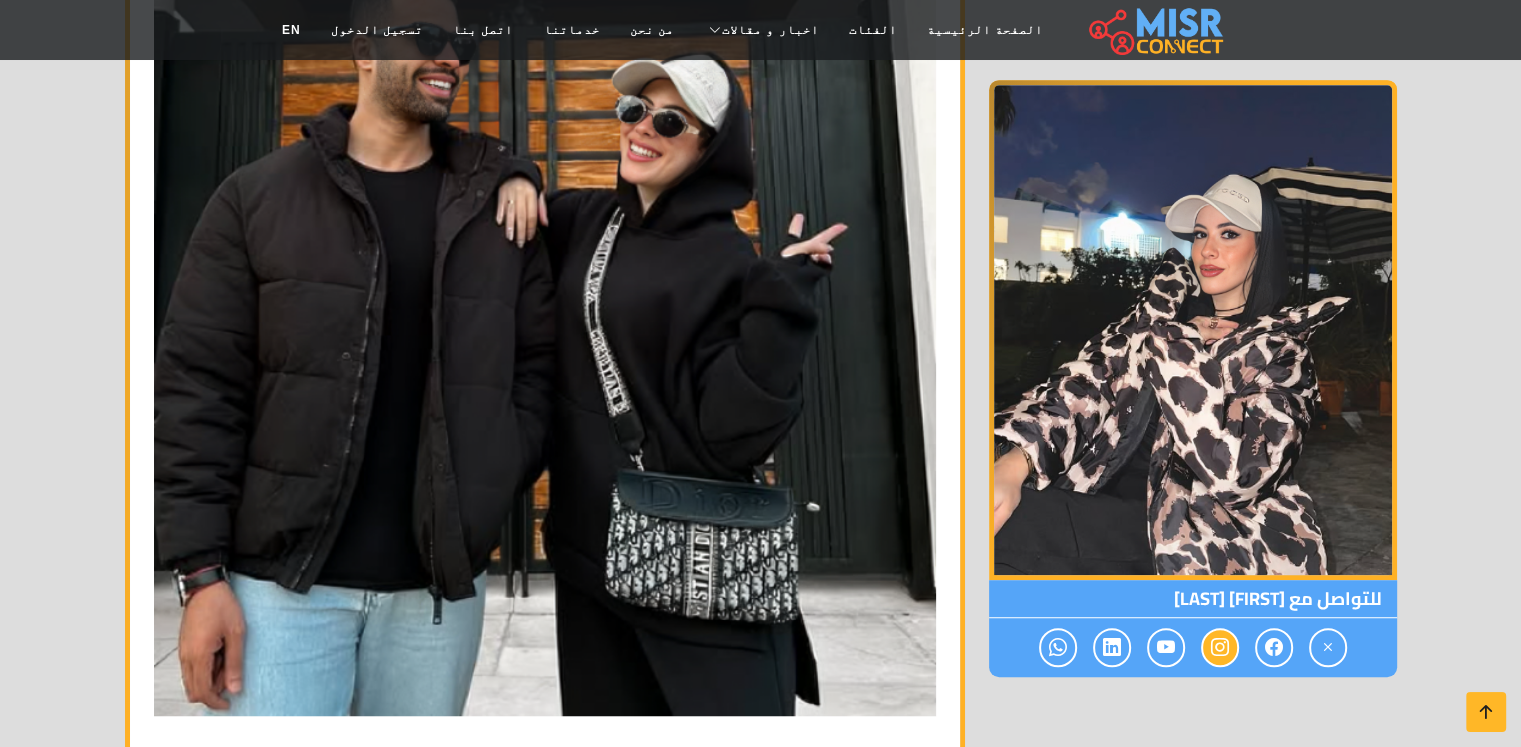 click at bounding box center (1220, 647) 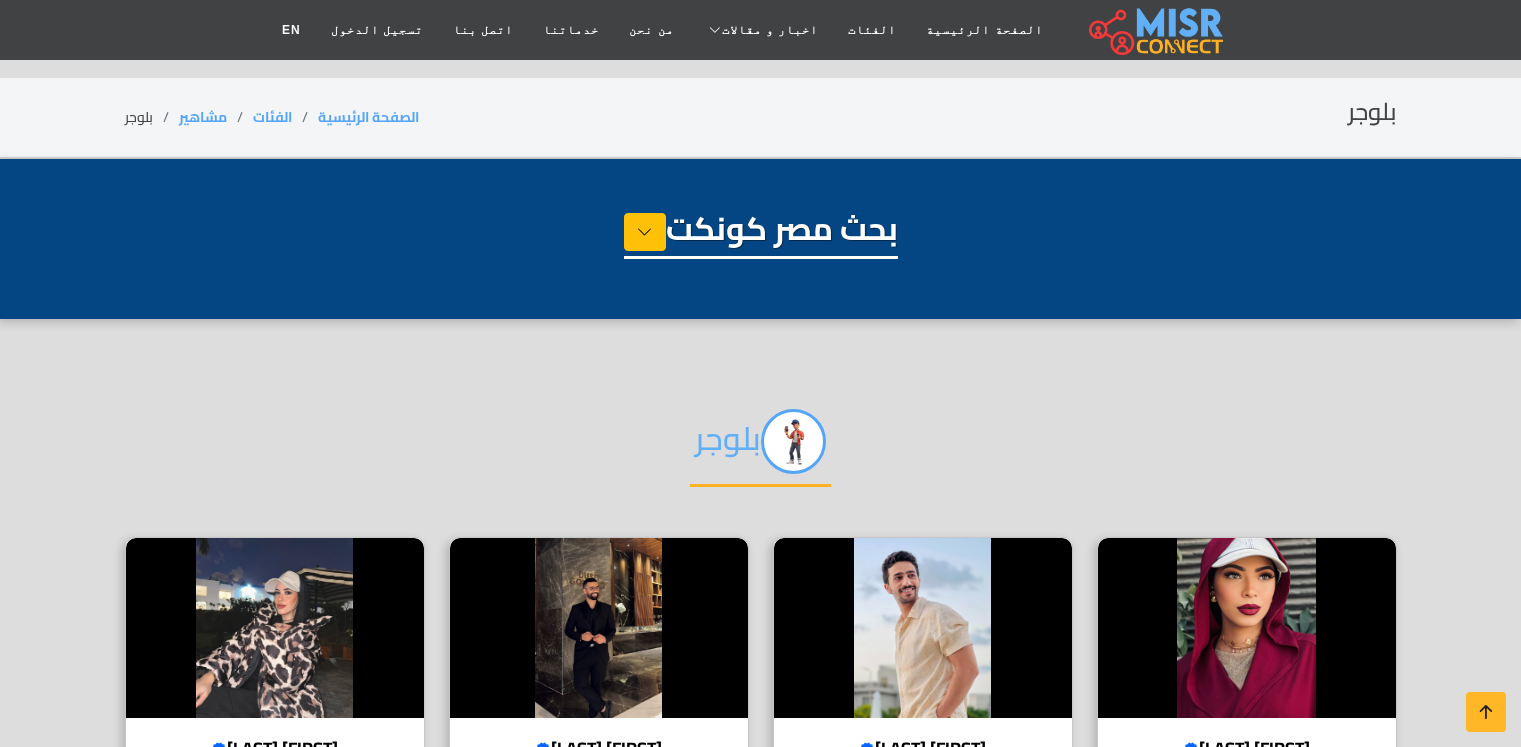select on "**********" 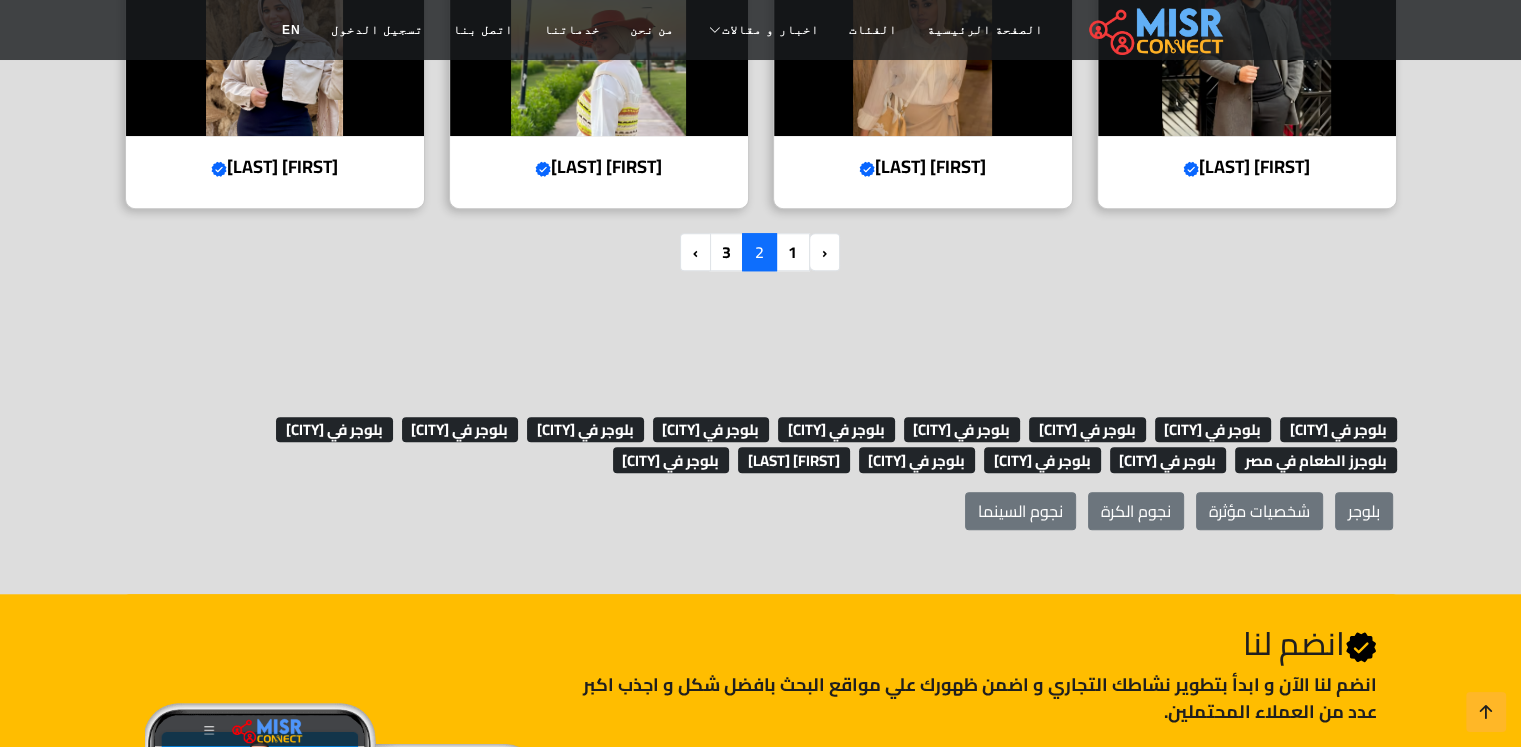 scroll, scrollTop: 1700, scrollLeft: 0, axis: vertical 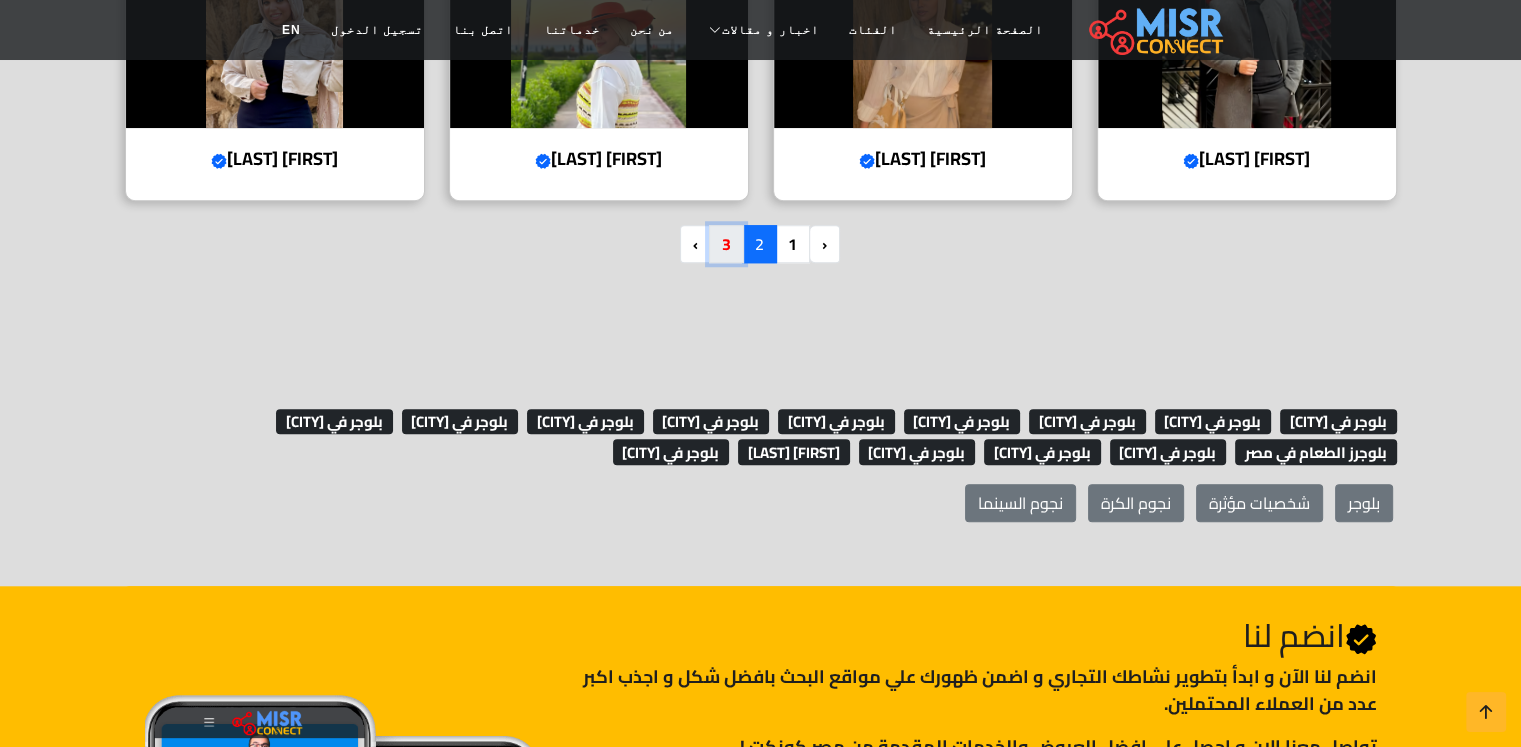 click on "3" at bounding box center (726, 244) 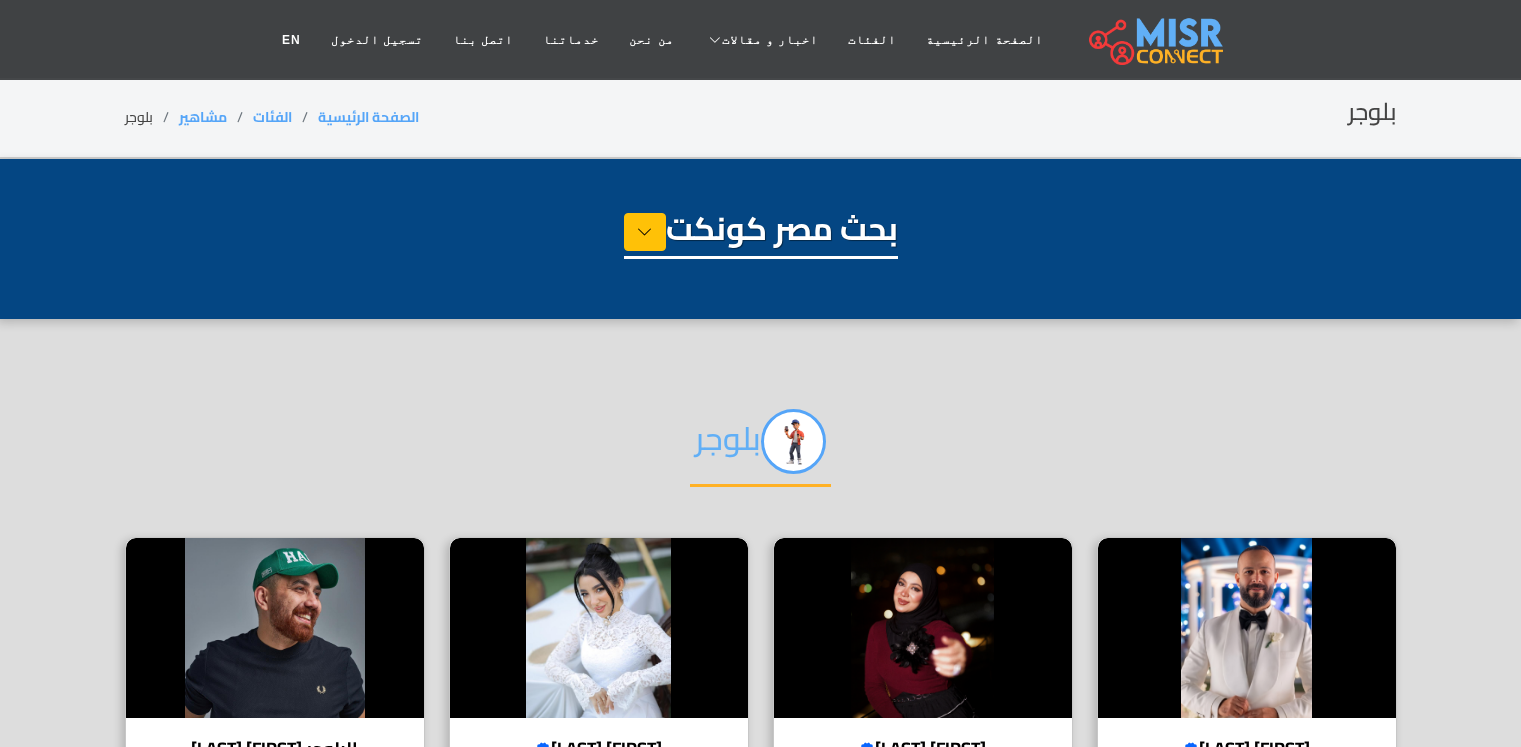 select on "**********" 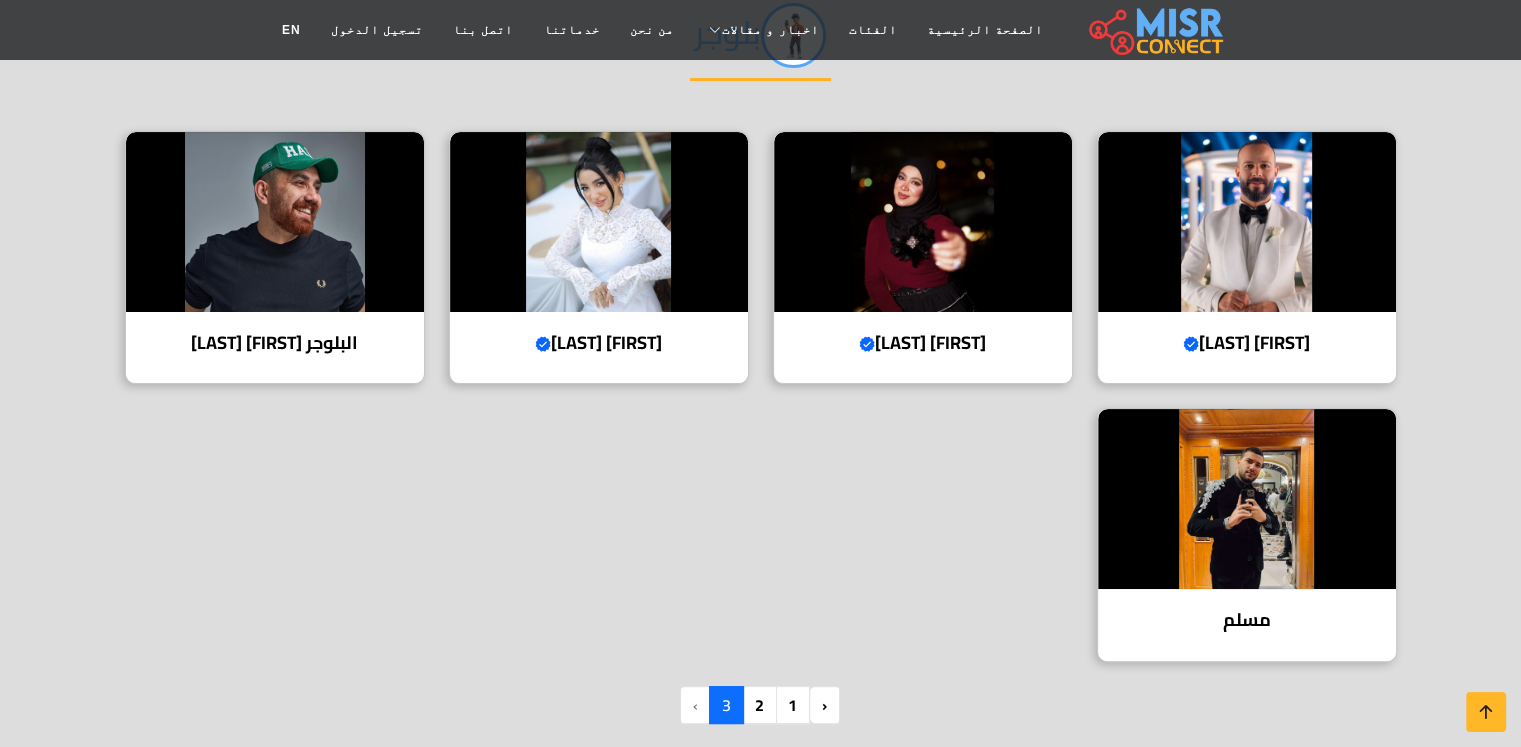 scroll, scrollTop: 300, scrollLeft: 0, axis: vertical 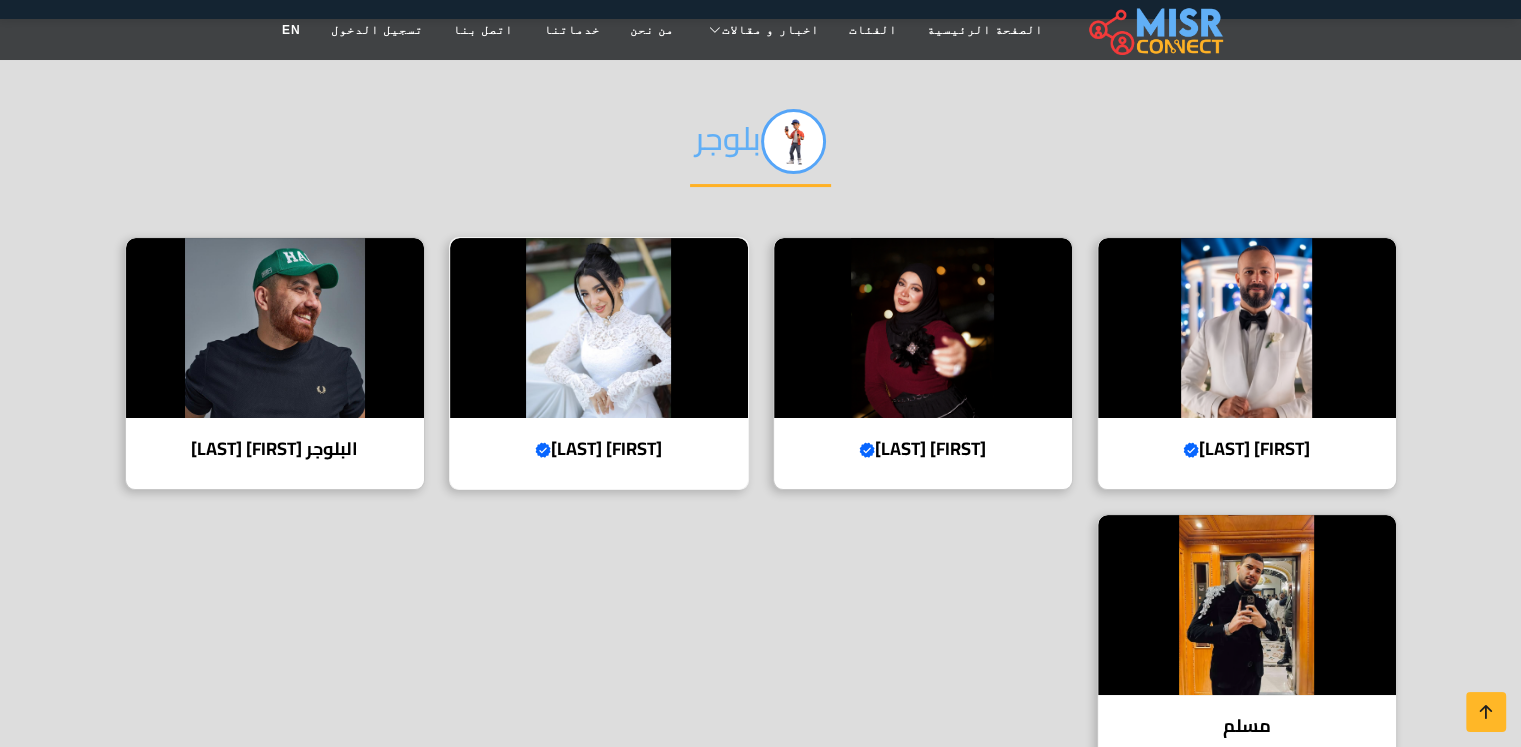 click at bounding box center [599, 328] 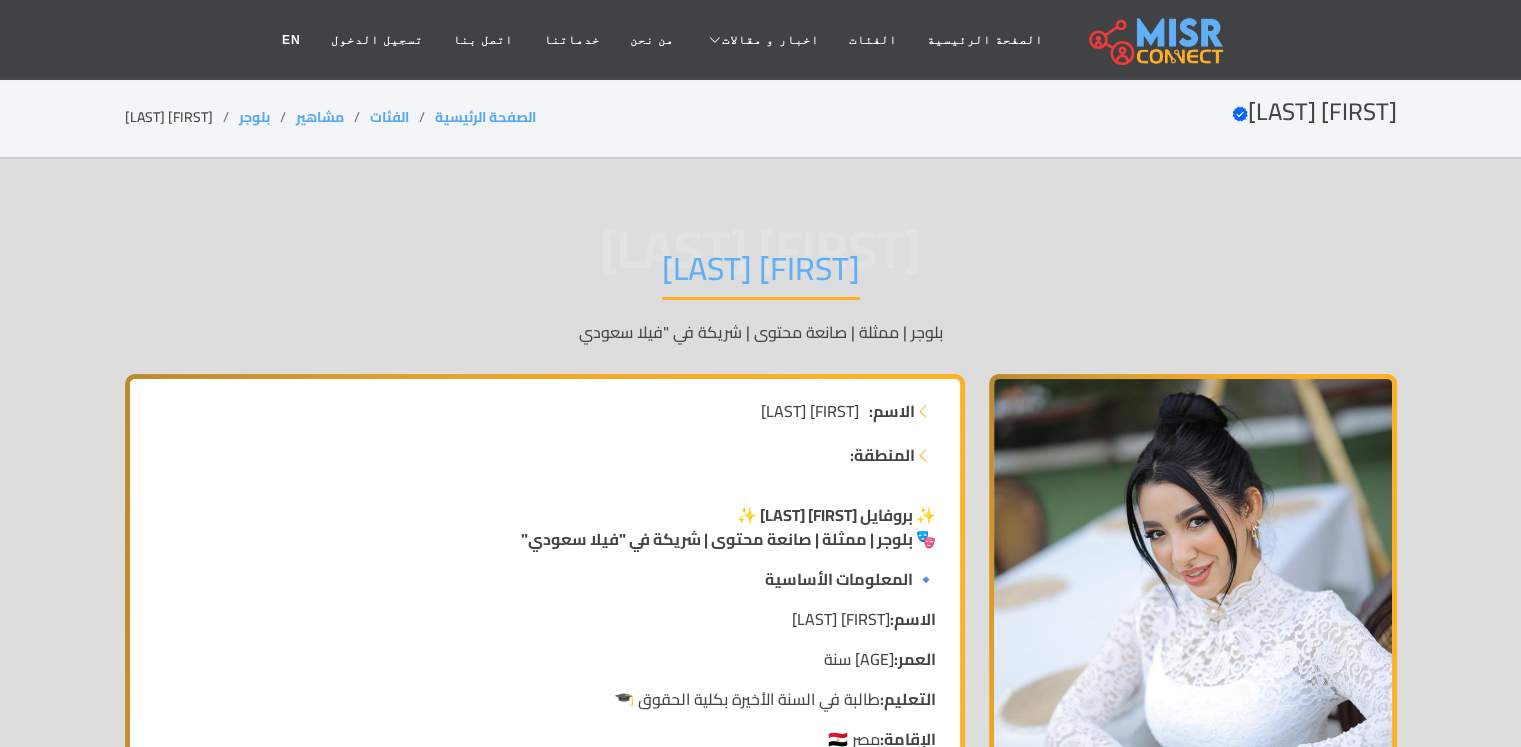 scroll, scrollTop: 100, scrollLeft: 0, axis: vertical 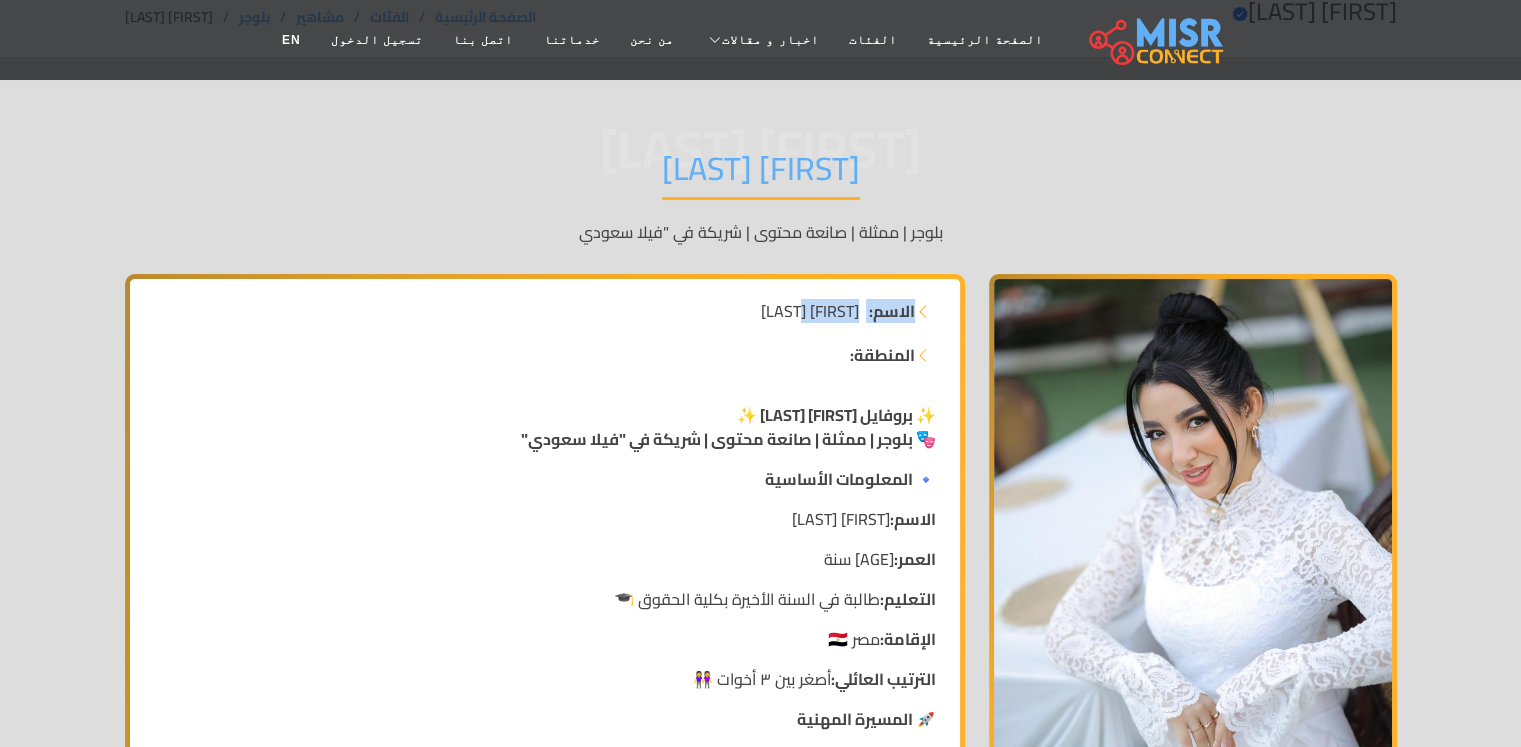 drag, startPoint x: 908, startPoint y: 317, endPoint x: 766, endPoint y: 318, distance: 142.00352 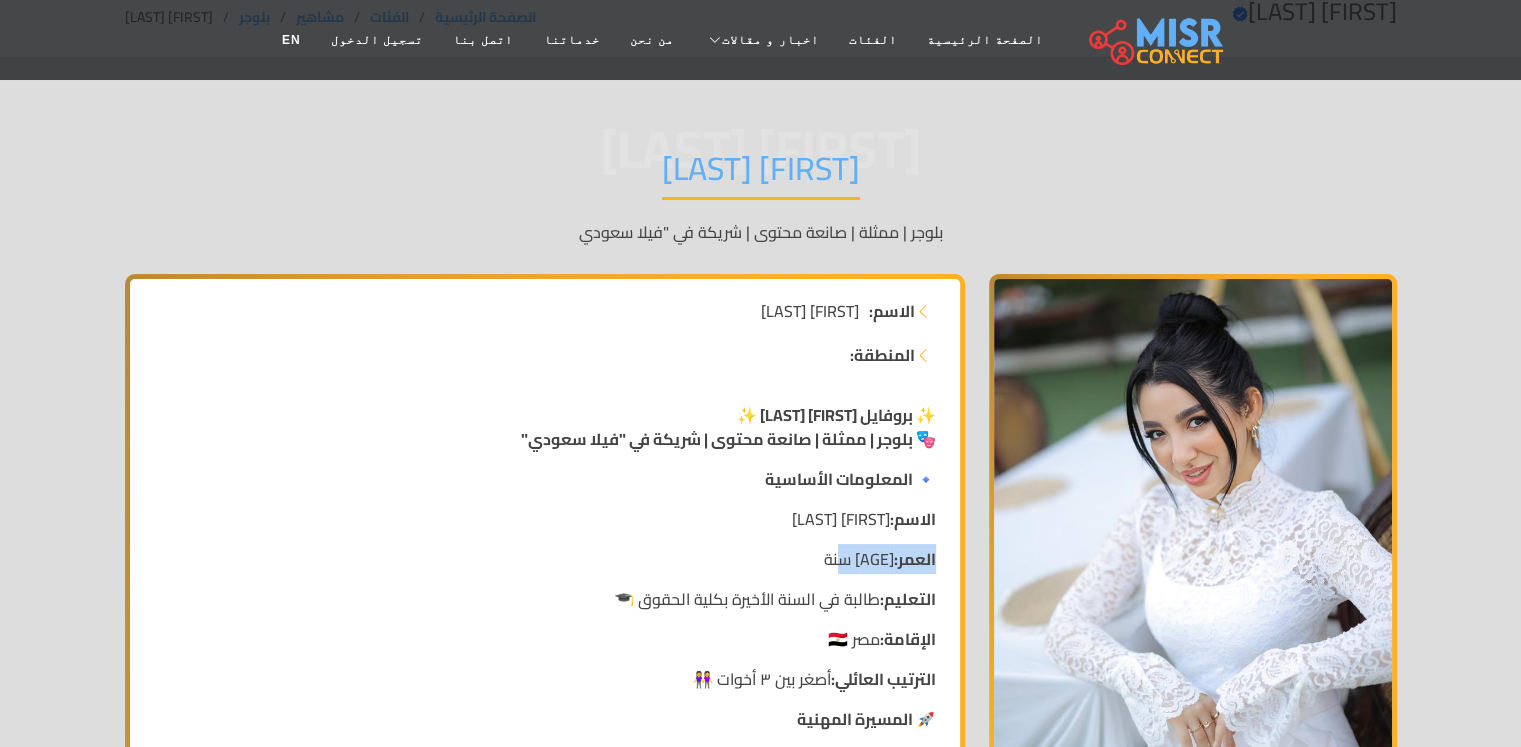 drag, startPoint x: 936, startPoint y: 583, endPoint x: 821, endPoint y: 589, distance: 115.15642 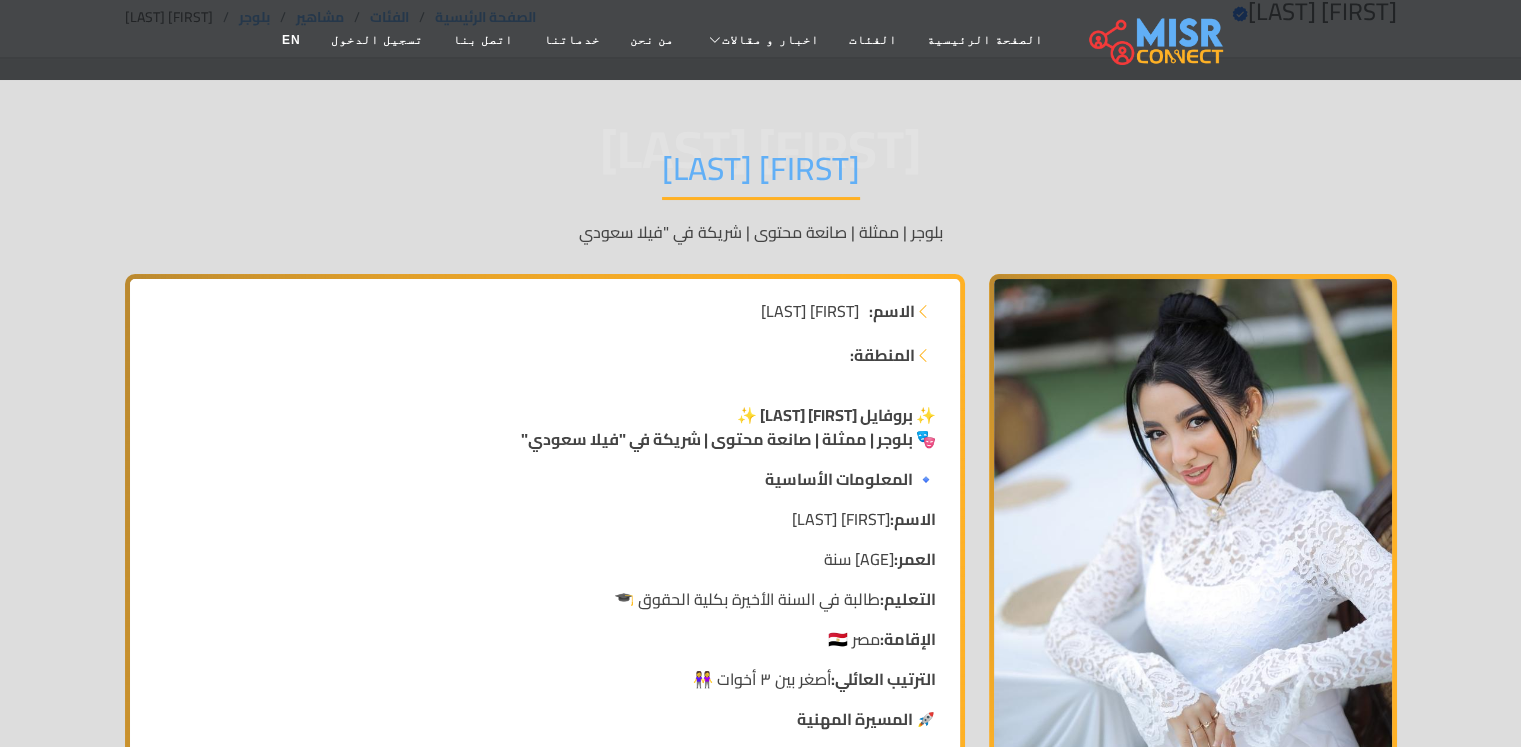 click on "✨ بروفايل [FIRST] [LAST] ✨ 🎭 بلوجر | ممثلة | صانعة محتوى | شريكة في "فيلا سعودي"
🔹 المعلومات الأساسية
الاسم:  [FIRST] [LAST]
العمر:  [AGE] سنة
التعليم:  طالبة في السنة الأخيرة بكلية الحقوق 🎓
الإقامة:  [COUNTRY] 🇪🇬
الترتيب العائلي:  أصغر بين ٣ أخوات 👭
🚀 المسيرة المهنية
بداية الشهرة:  التعاون مع البلوجر  عمرو راضي  عبر فيديوهات viral على السوشيال ميديا 📹🔥
الأعمال الدرامية:
مسلسل "الطوفان" 🌊
مسلسل "نصيبي وقسمتك" 💔
مسلسل "كوفيد 25" 🦠
صناعة المحتوى:
تعاونات مع علامات تجارية في  الأزياء  👗 و الجمال  💄
🏢 مشروع "فيلا سعودي" للأفراح
المكان:
التواصل:" at bounding box center (545, 1388) 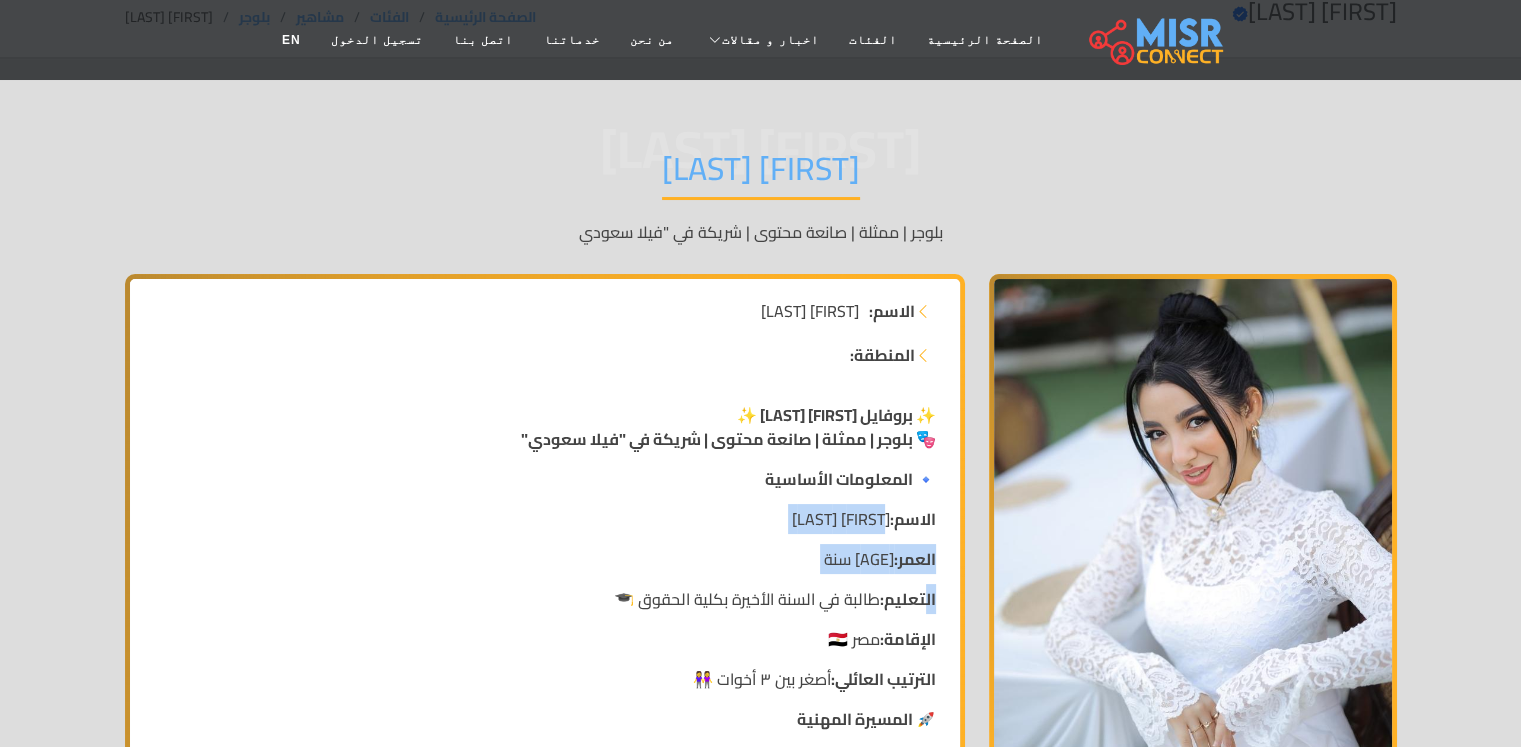drag, startPoint x: 917, startPoint y: 645, endPoint x: 880, endPoint y: 562, distance: 90.873535 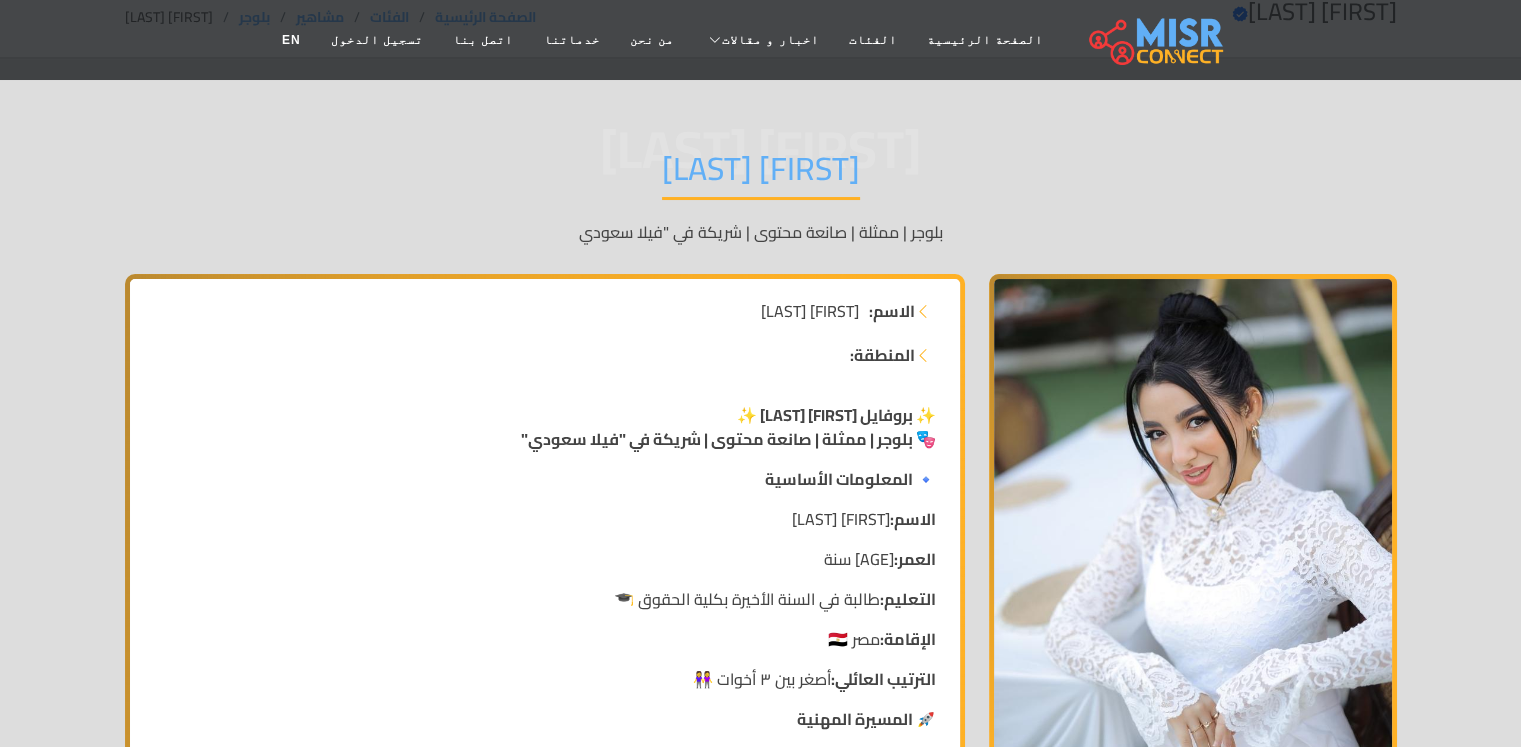 click on "العمر:" at bounding box center (915, 559) 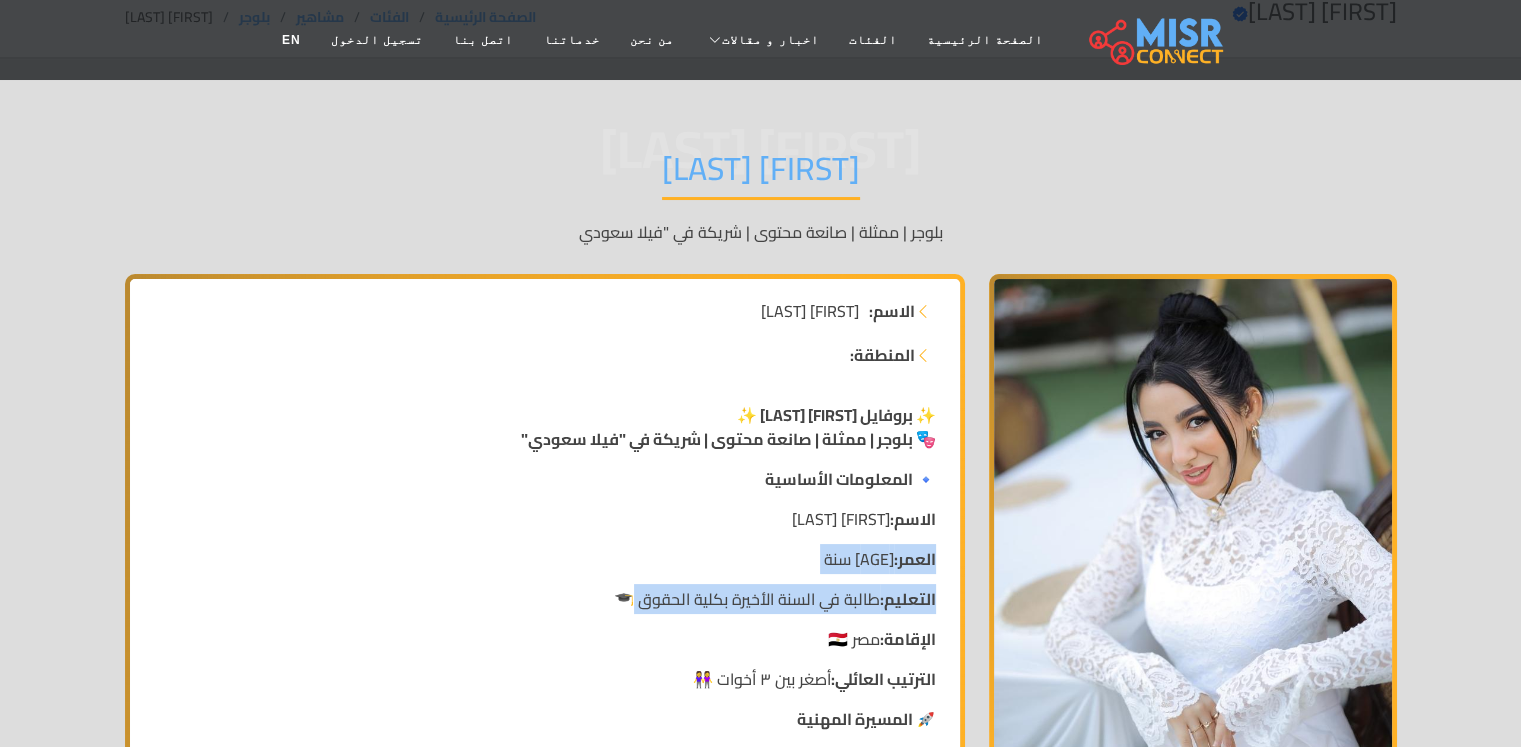 drag, startPoint x: 933, startPoint y: 578, endPoint x: 601, endPoint y: 633, distance: 336.5249 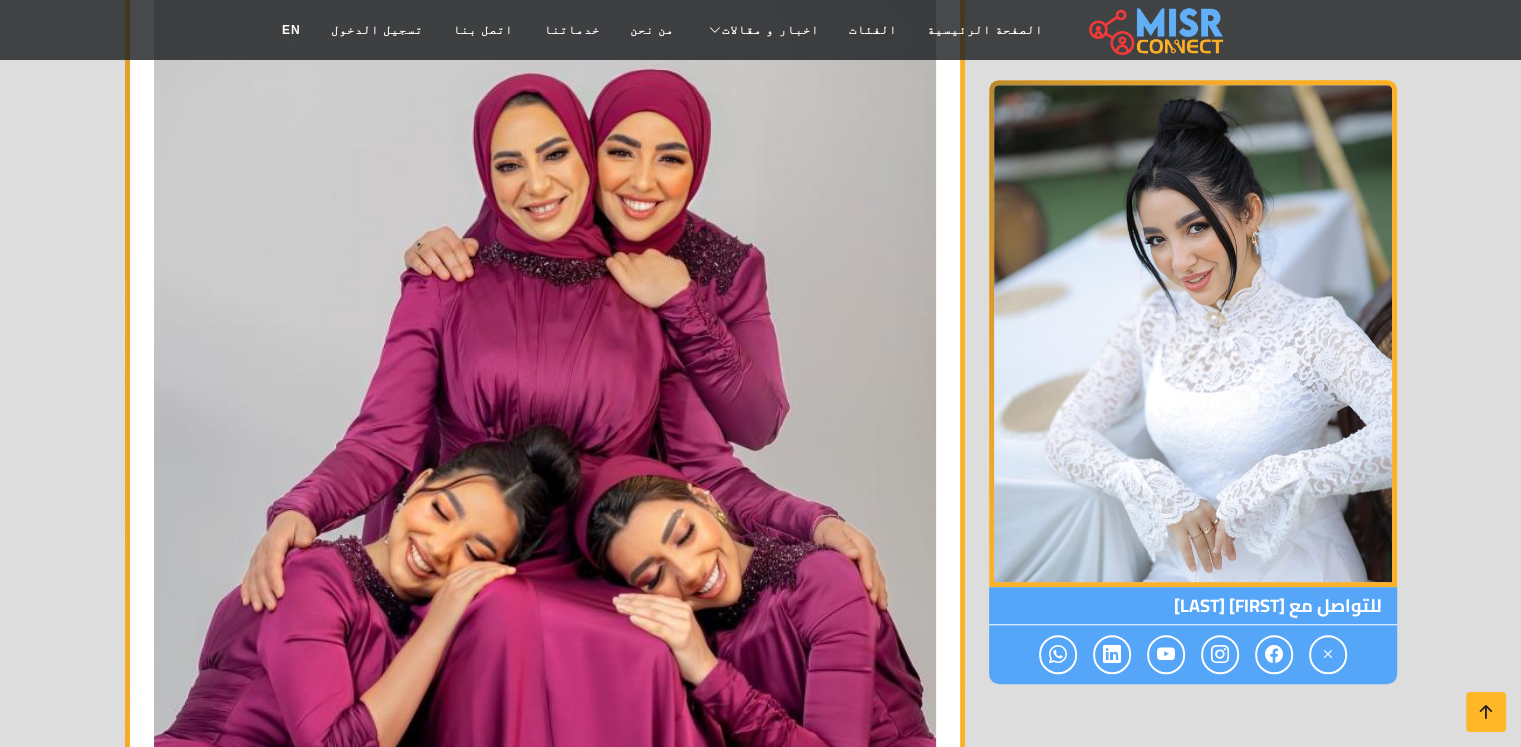scroll, scrollTop: 1500, scrollLeft: 0, axis: vertical 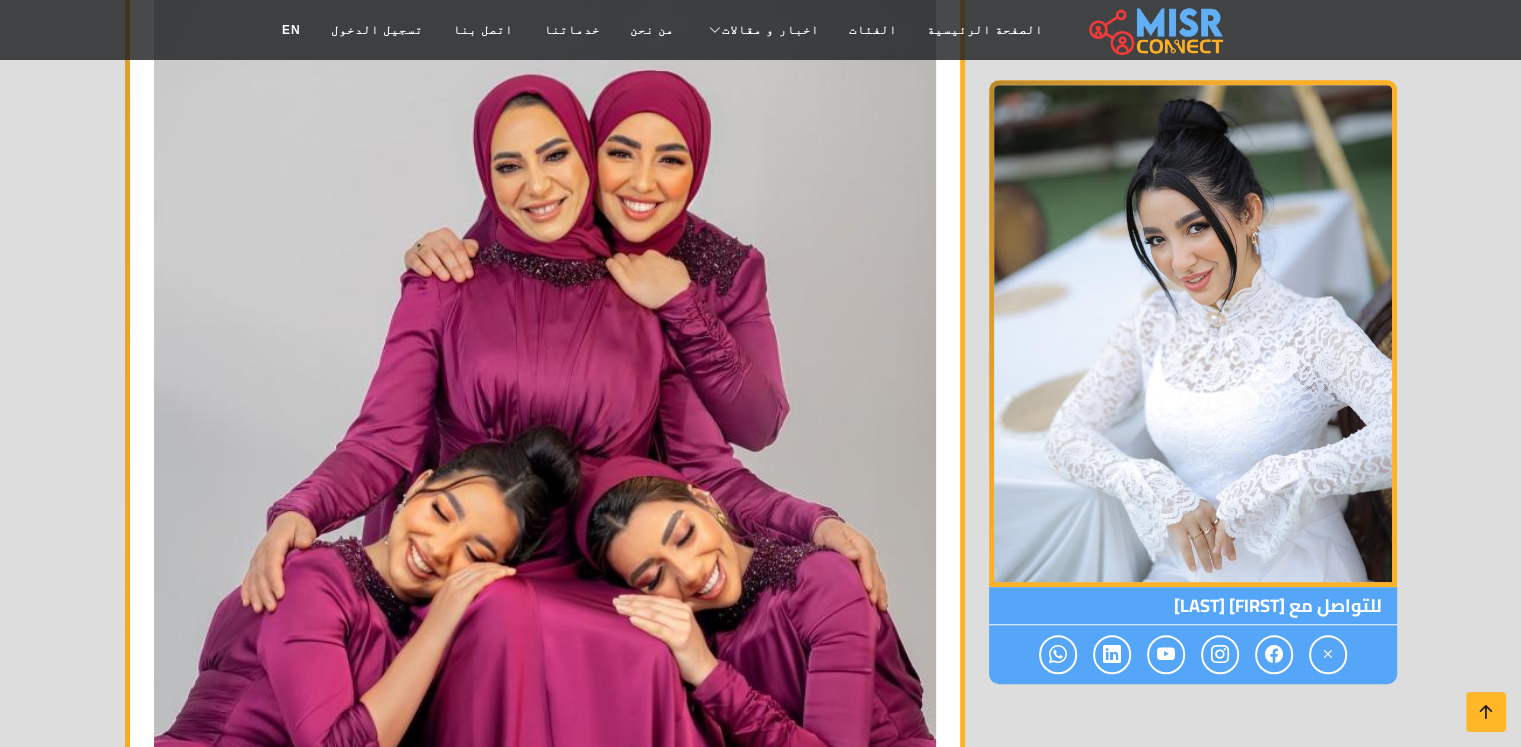 click at bounding box center [1193, 333] 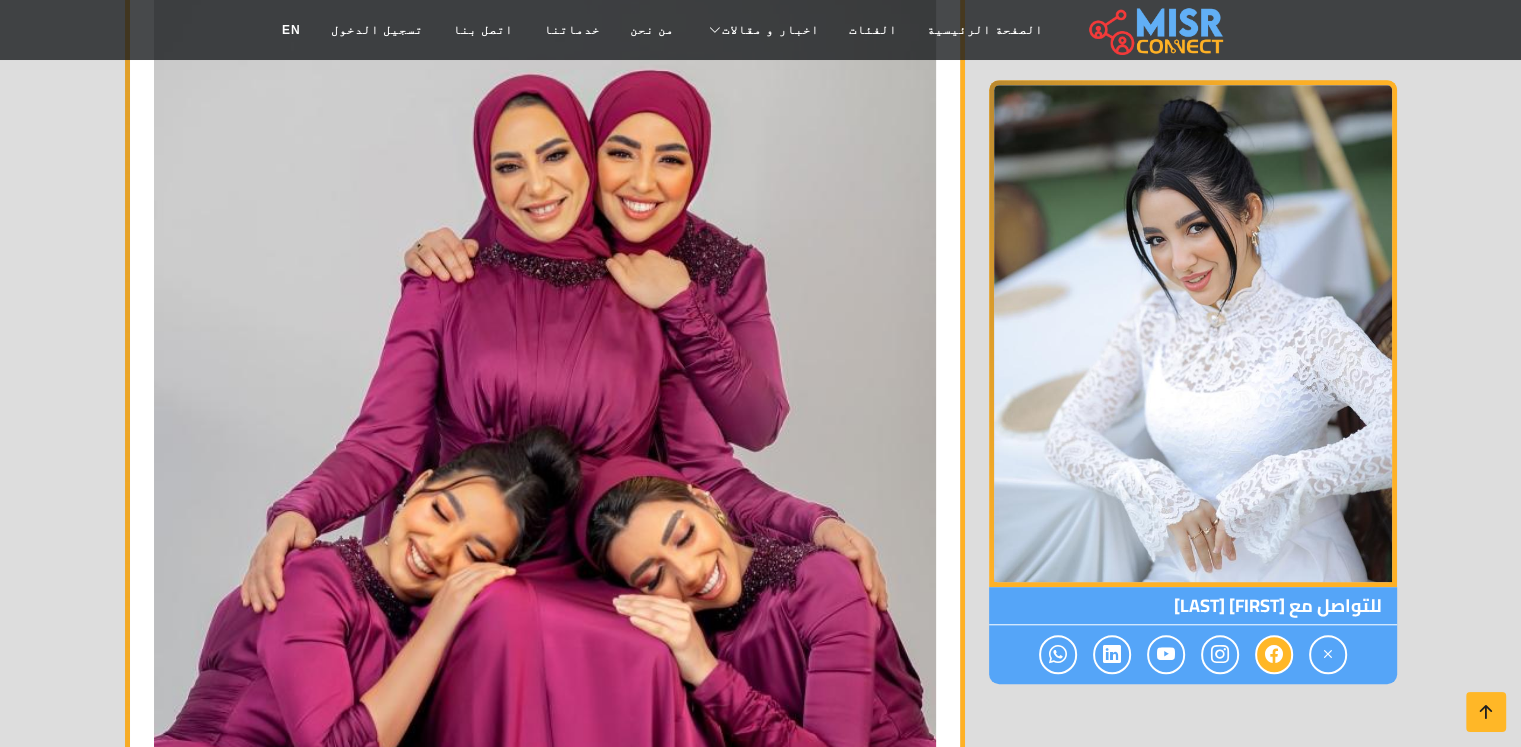 click at bounding box center (1274, 654) 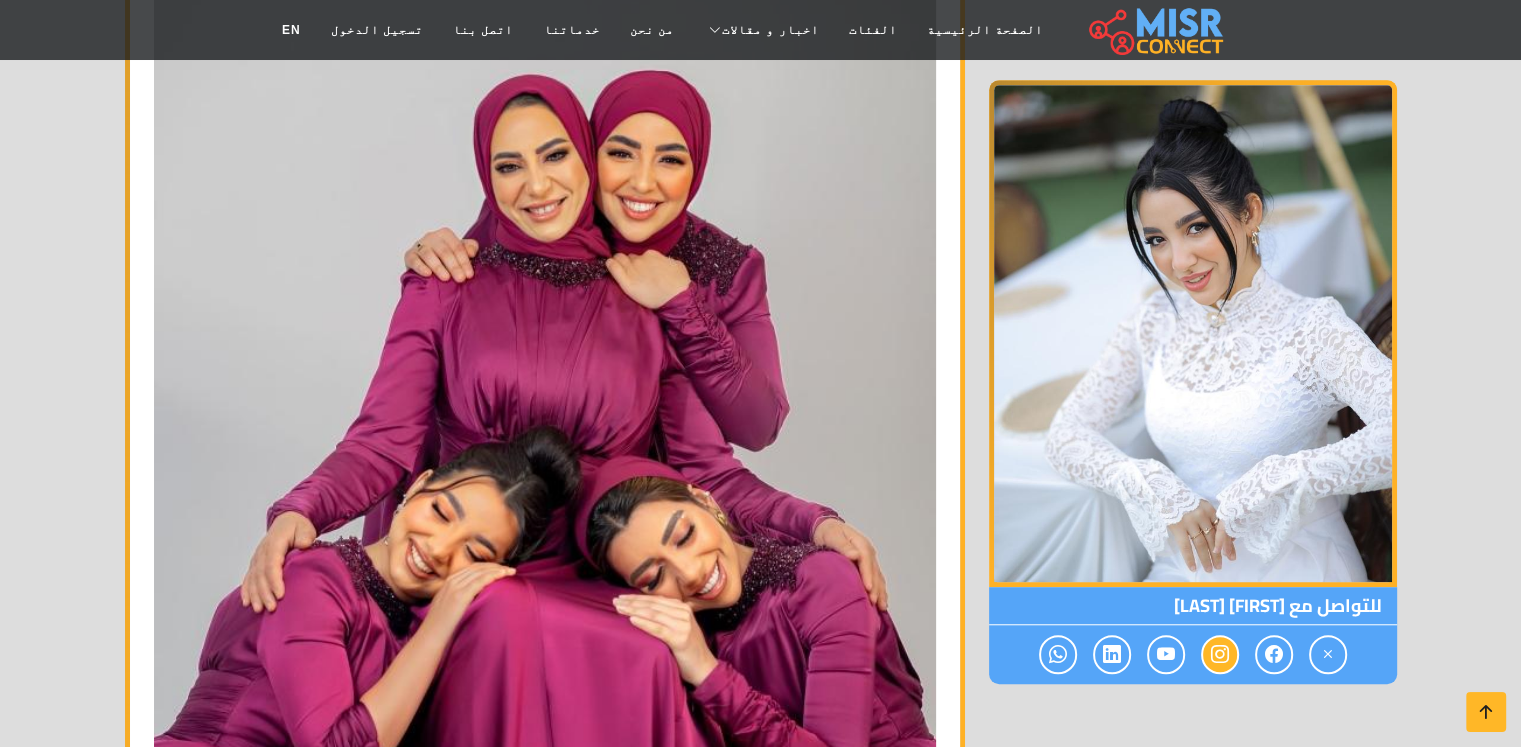 click at bounding box center [1220, 654] 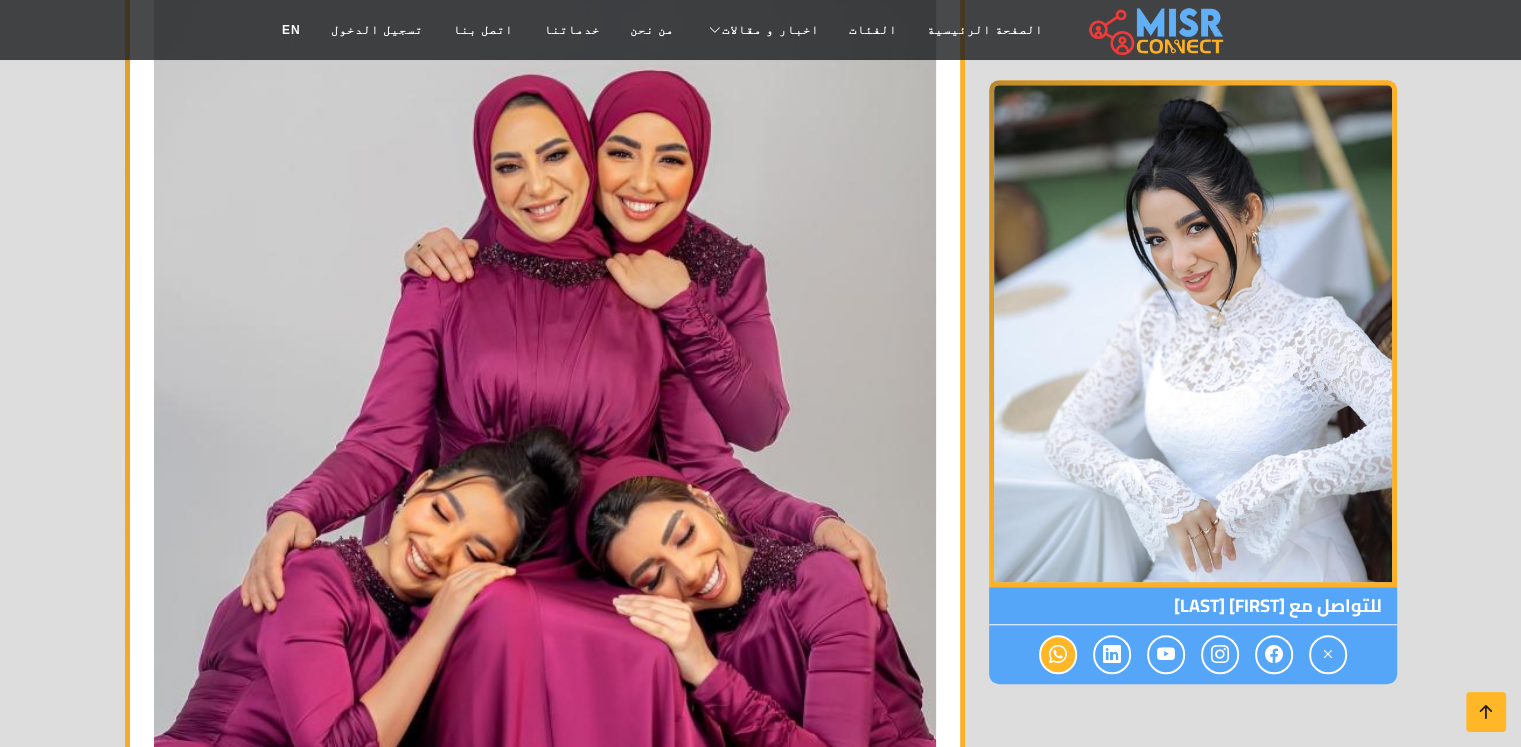 click at bounding box center (1058, 654) 